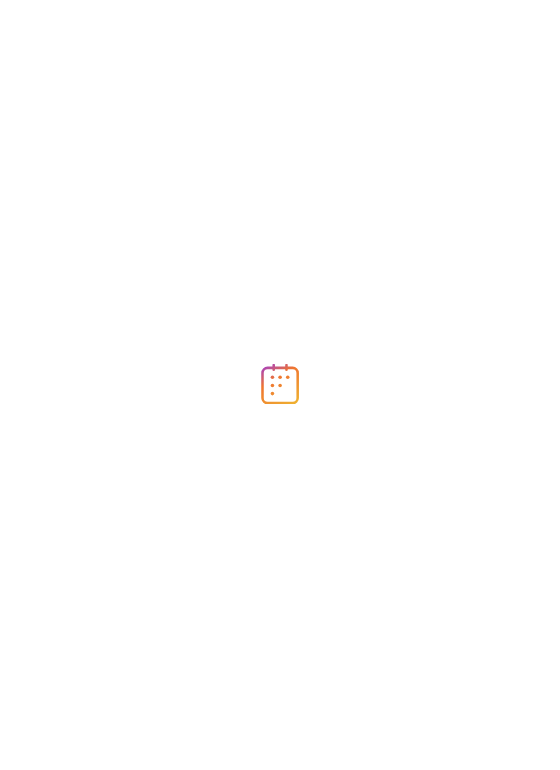 scroll, scrollTop: 0, scrollLeft: 0, axis: both 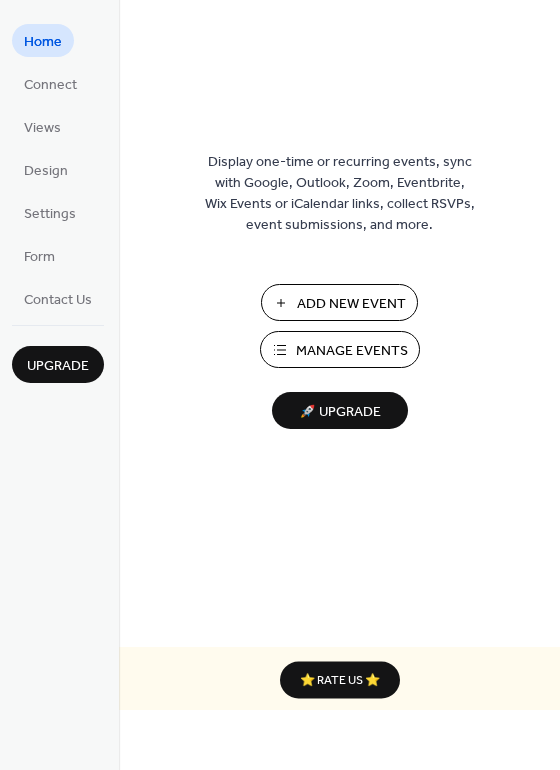 click on "Add New Event" at bounding box center (351, 304) 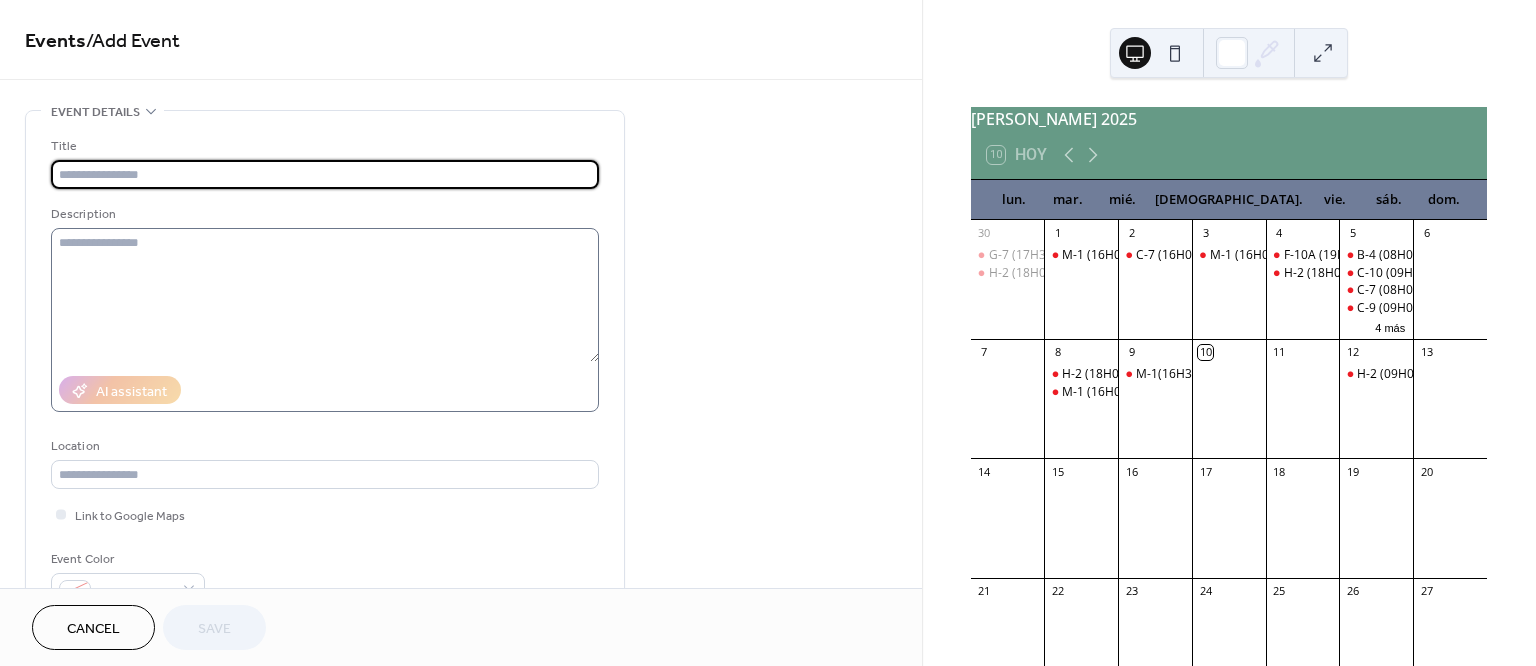 scroll, scrollTop: 0, scrollLeft: 0, axis: both 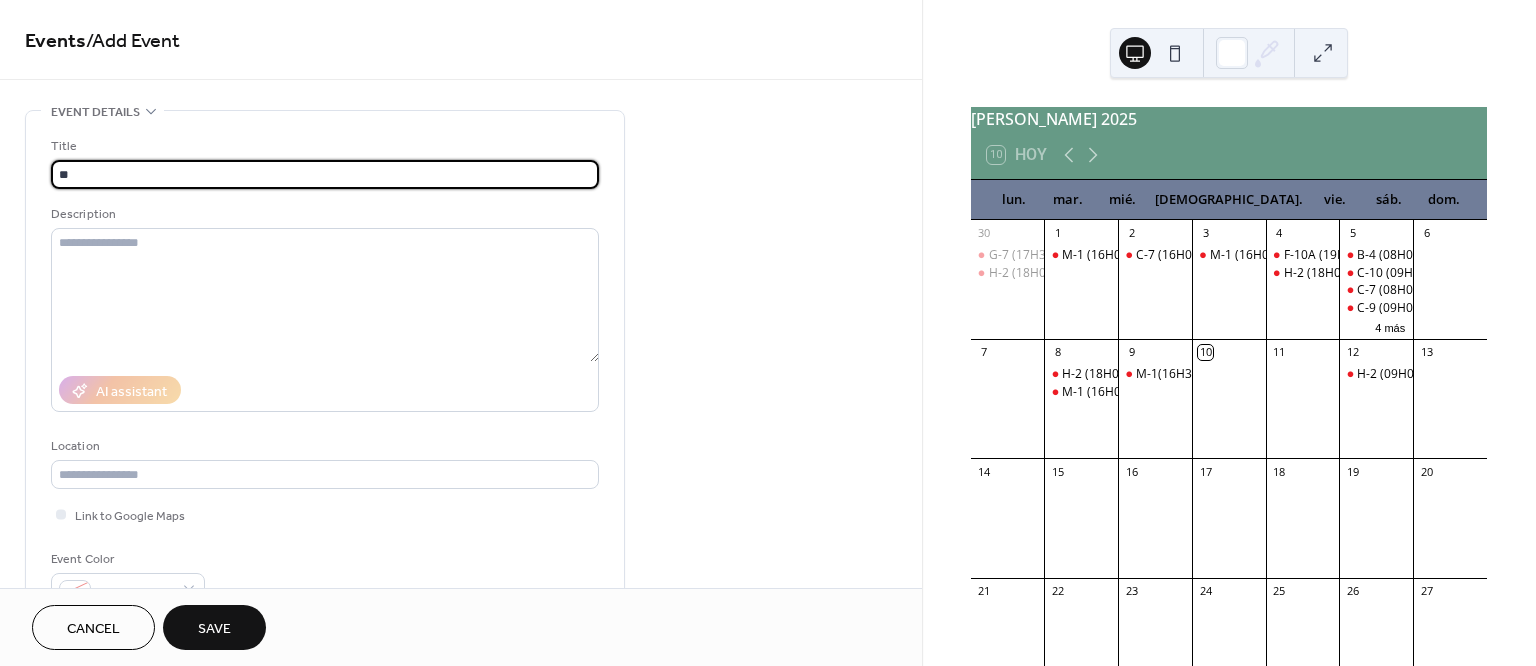 type on "*" 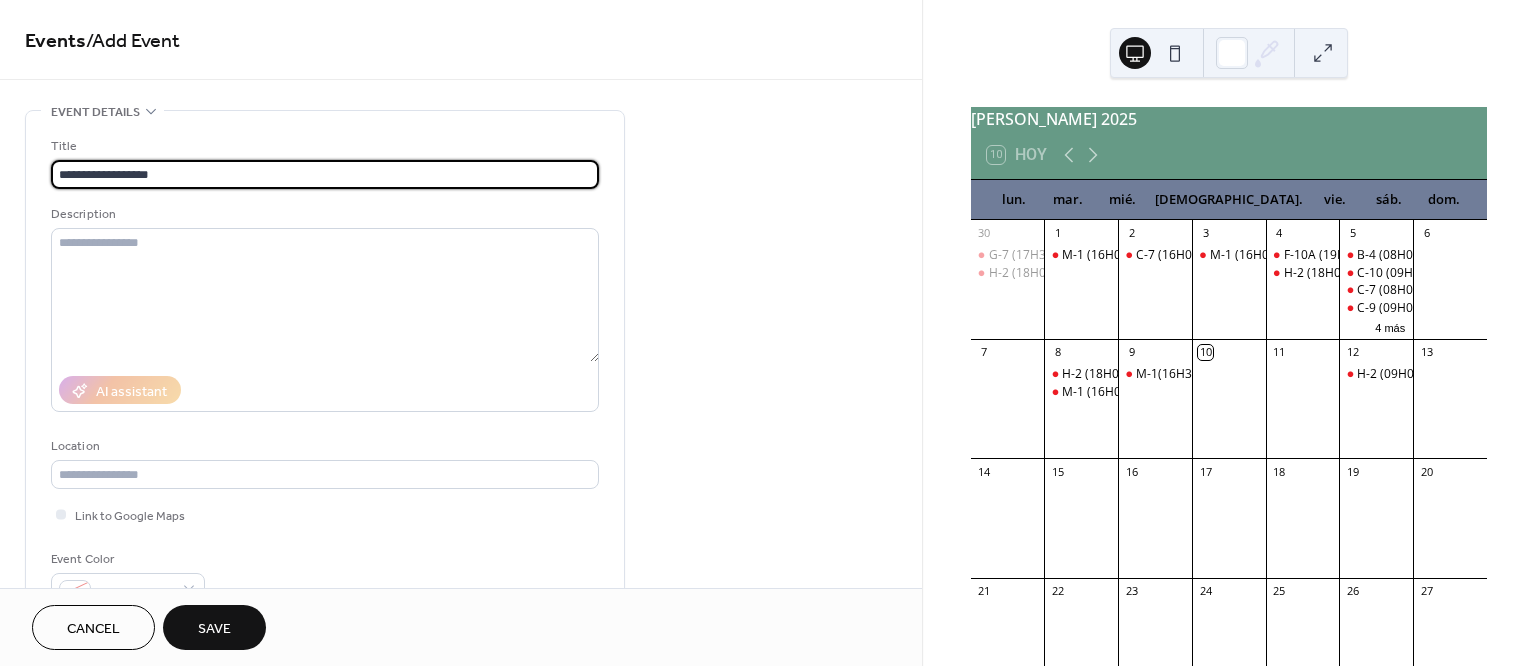 drag, startPoint x: 221, startPoint y: 171, endPoint x: 126, endPoint y: 153, distance: 96.69022 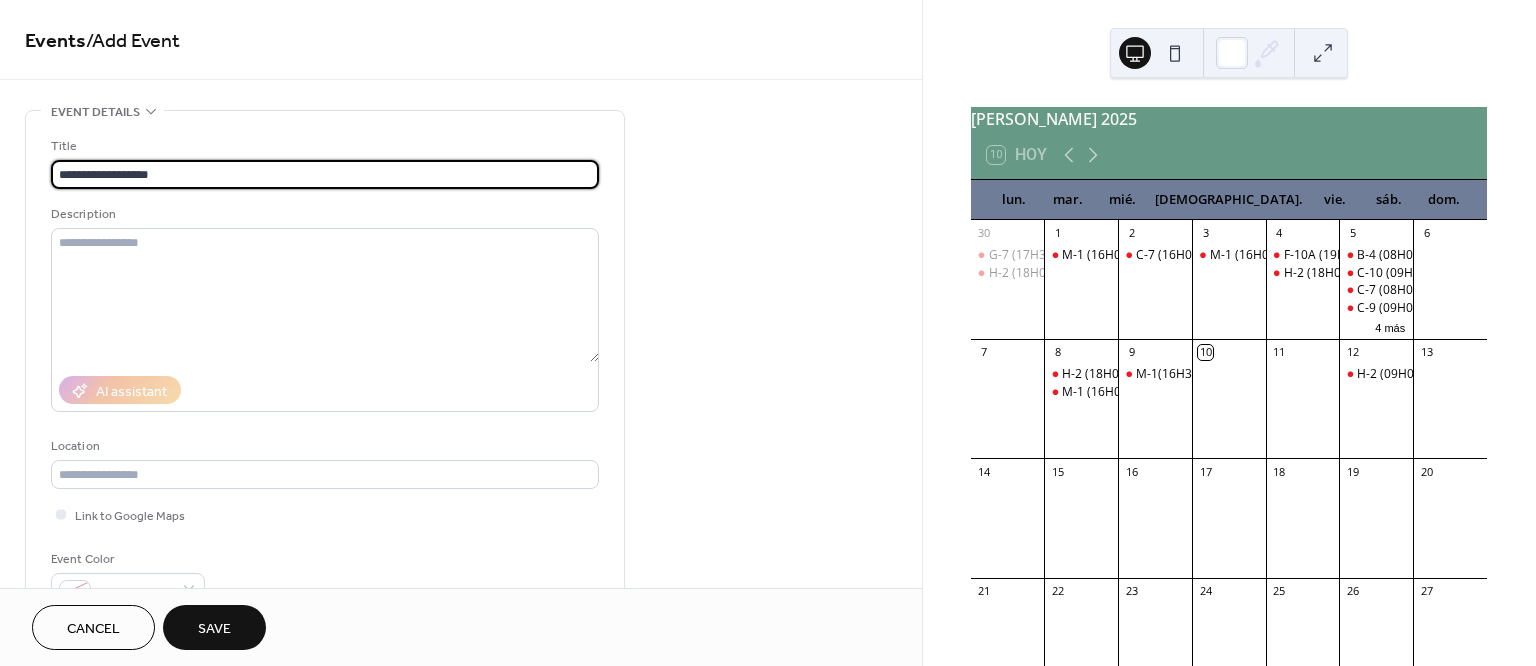 click on "**********" at bounding box center [325, 174] 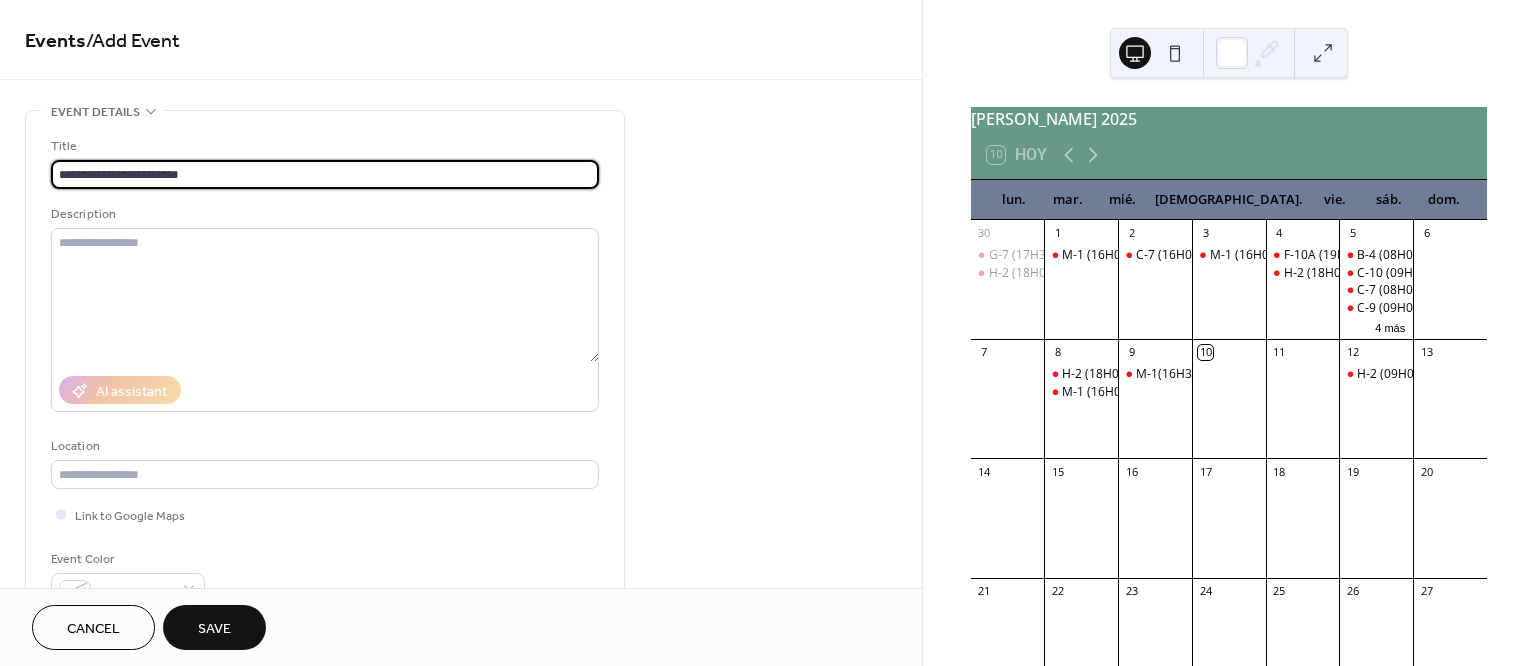 click on "**********" at bounding box center [325, 174] 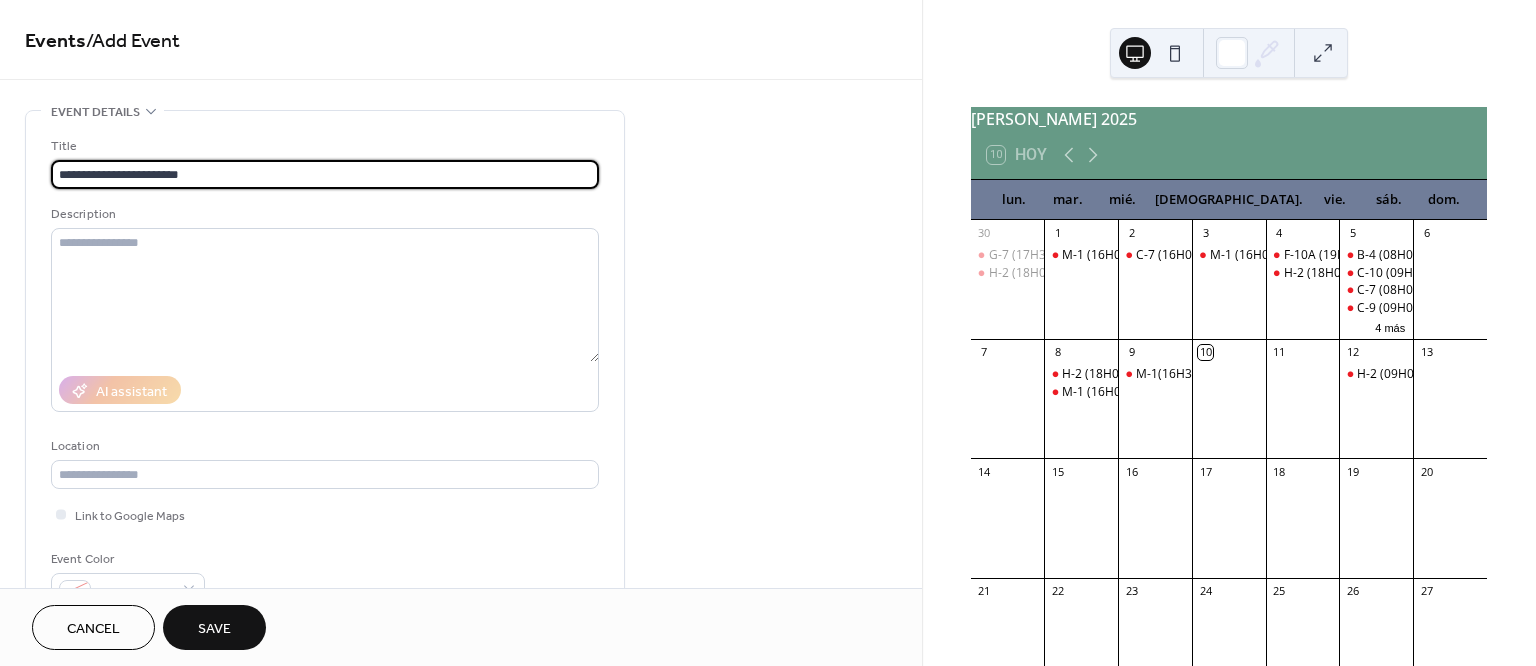 click on "**********" at bounding box center (768, 333) 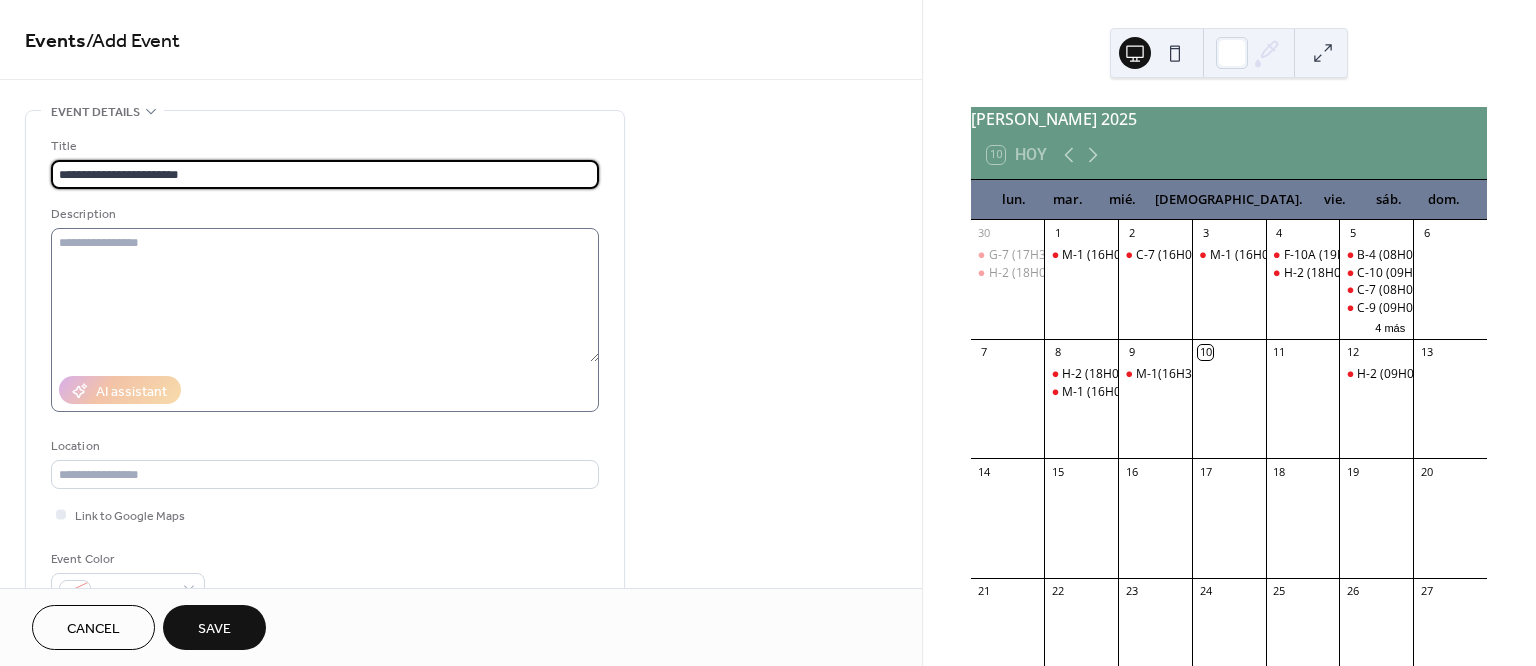 type on "**********" 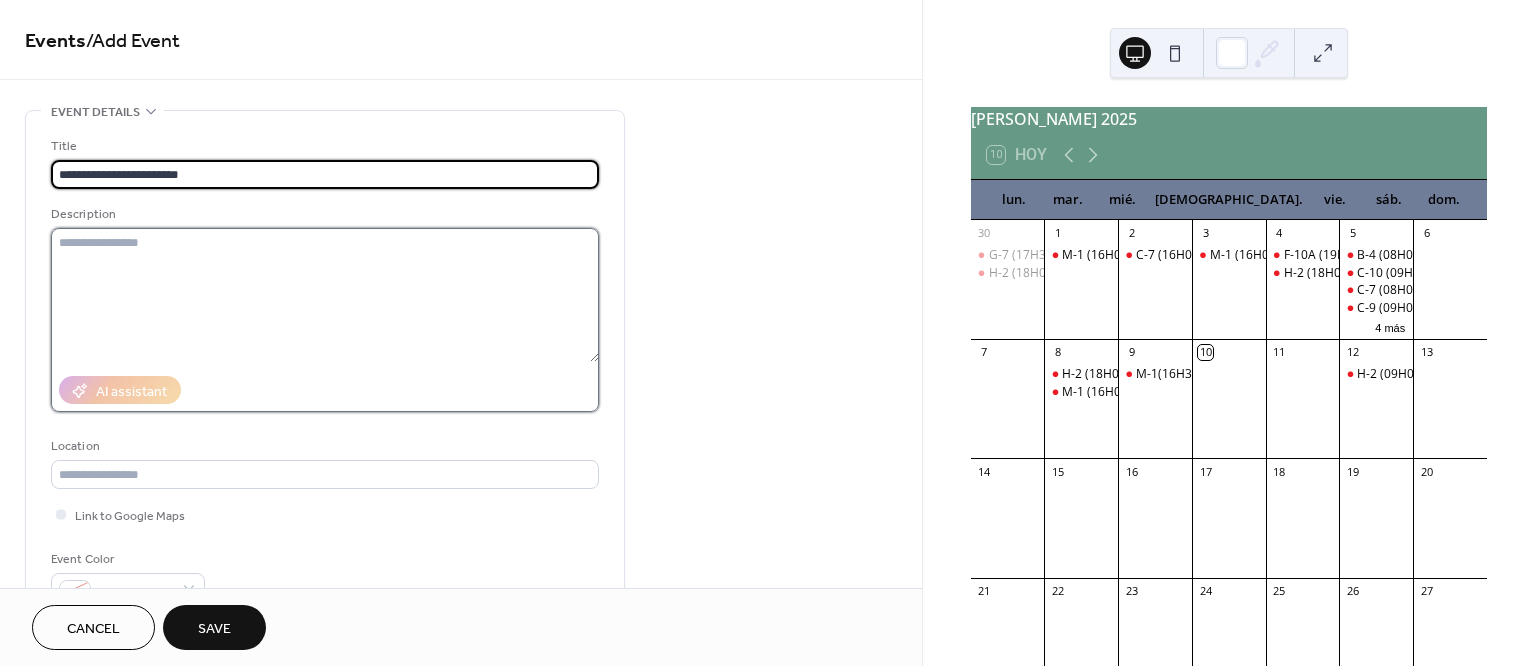 click at bounding box center [325, 295] 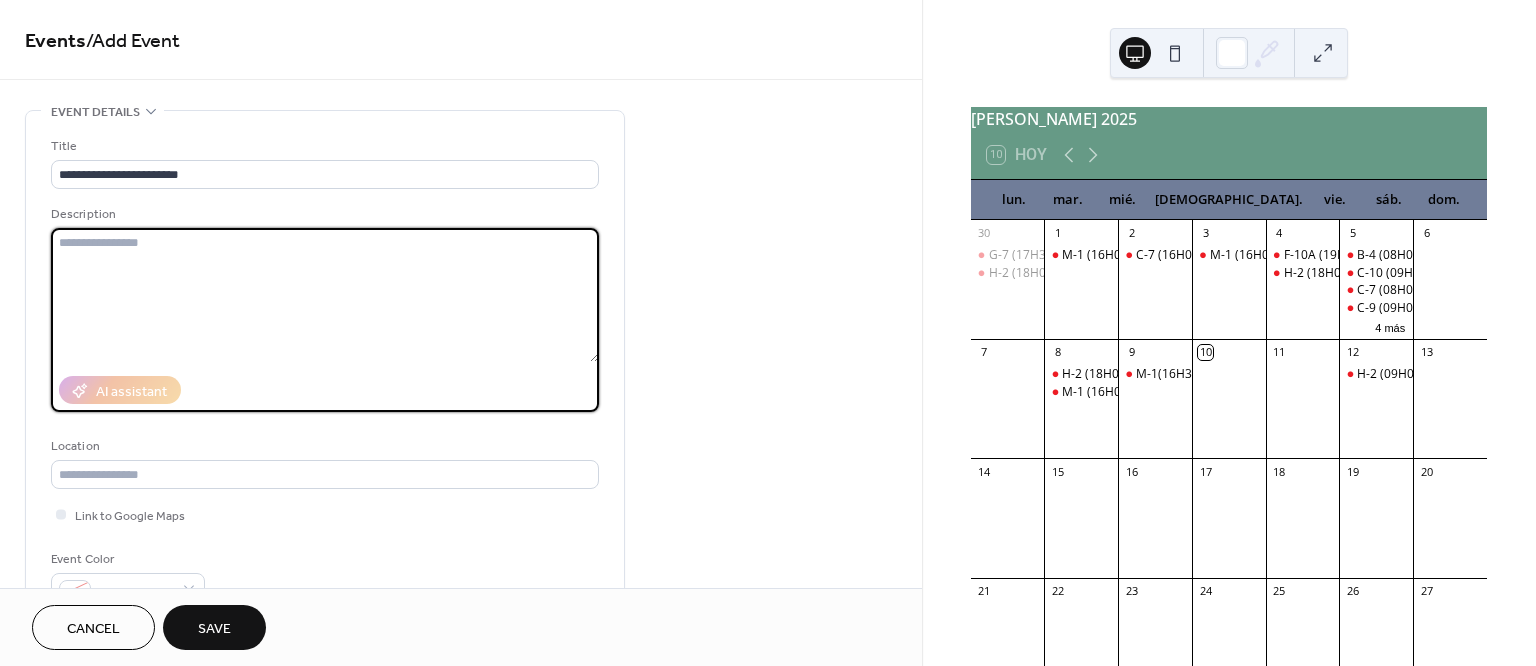 paste on "**********" 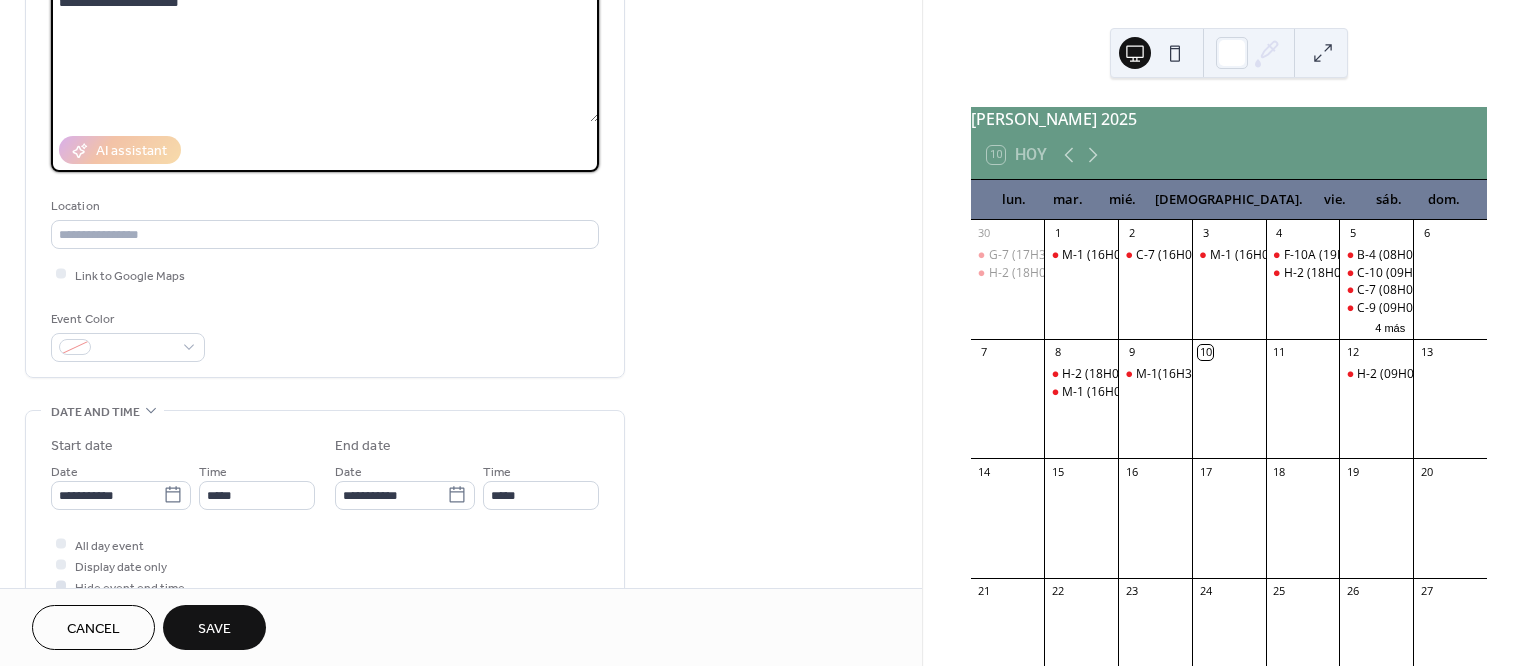 scroll, scrollTop: 375, scrollLeft: 0, axis: vertical 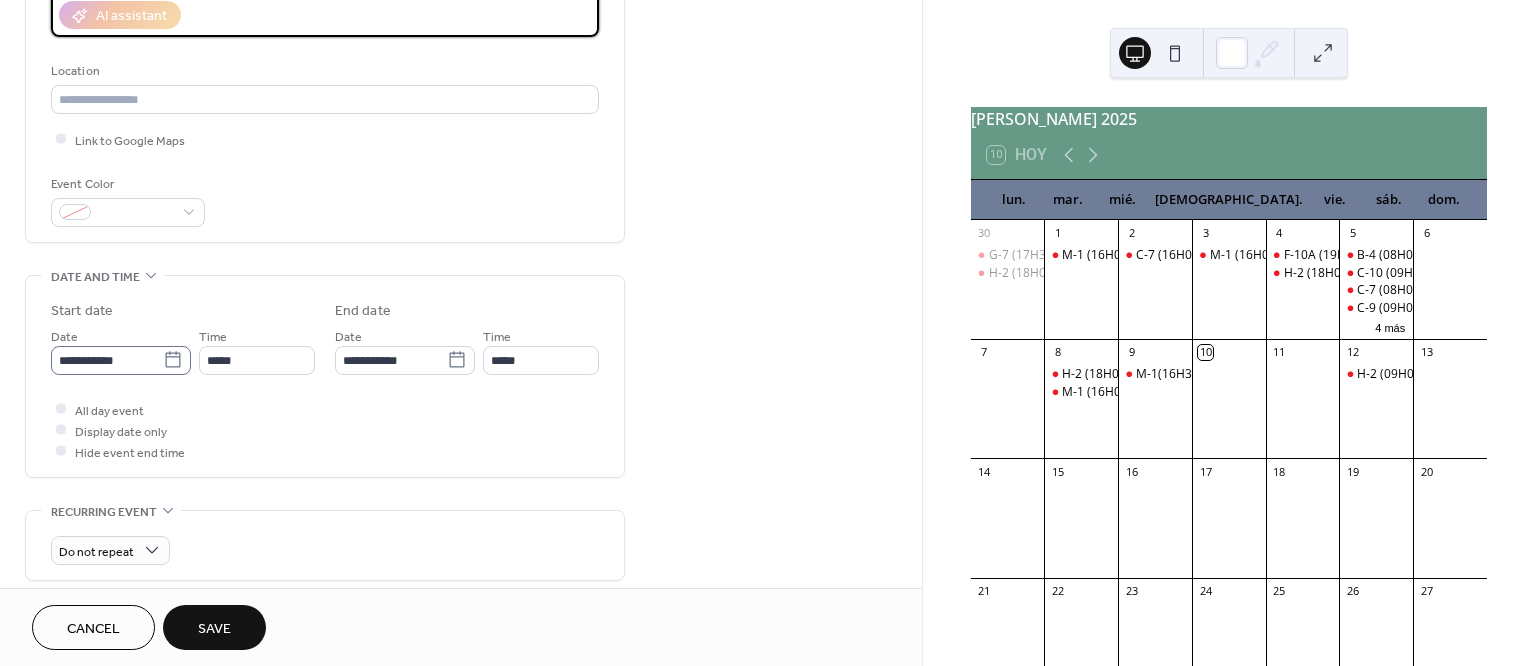 type on "**********" 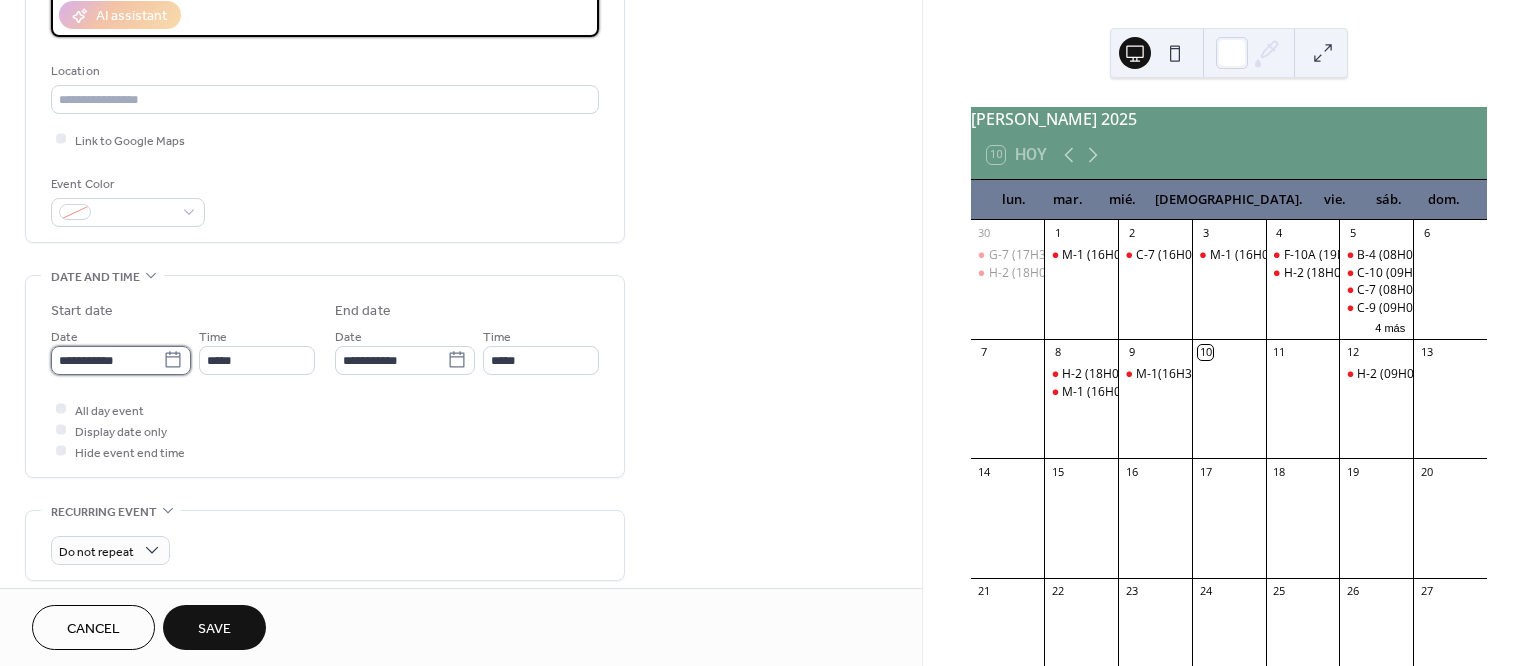 click on "**********" at bounding box center [107, 360] 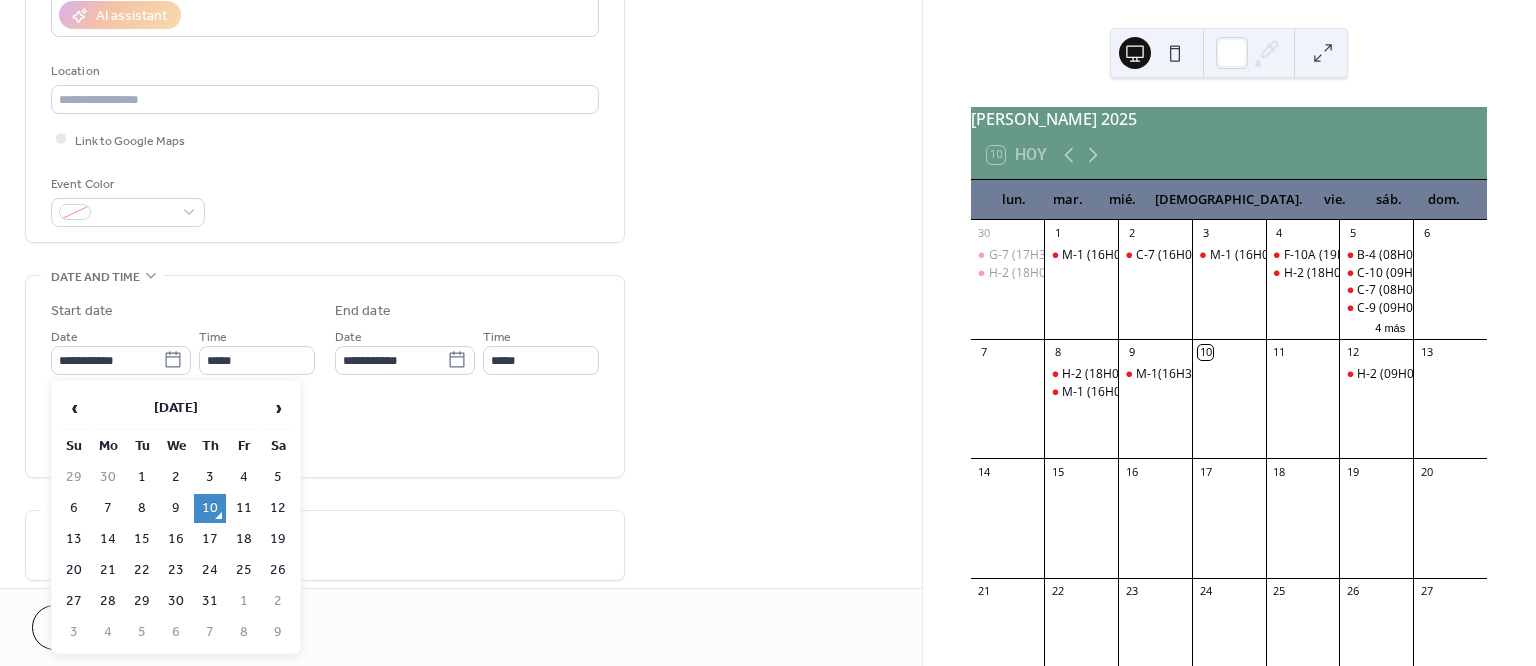 click on "10" at bounding box center [210, 508] 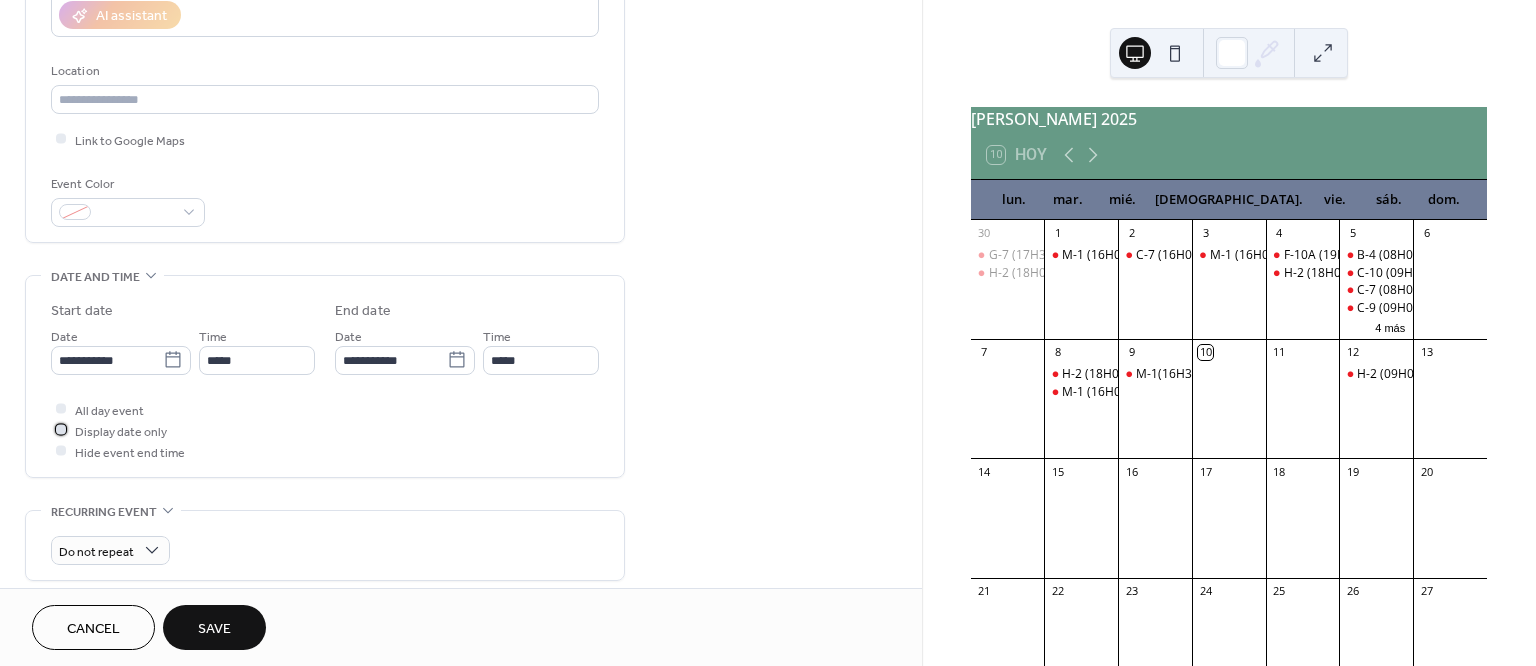 drag, startPoint x: 59, startPoint y: 425, endPoint x: 70, endPoint y: 431, distance: 12.529964 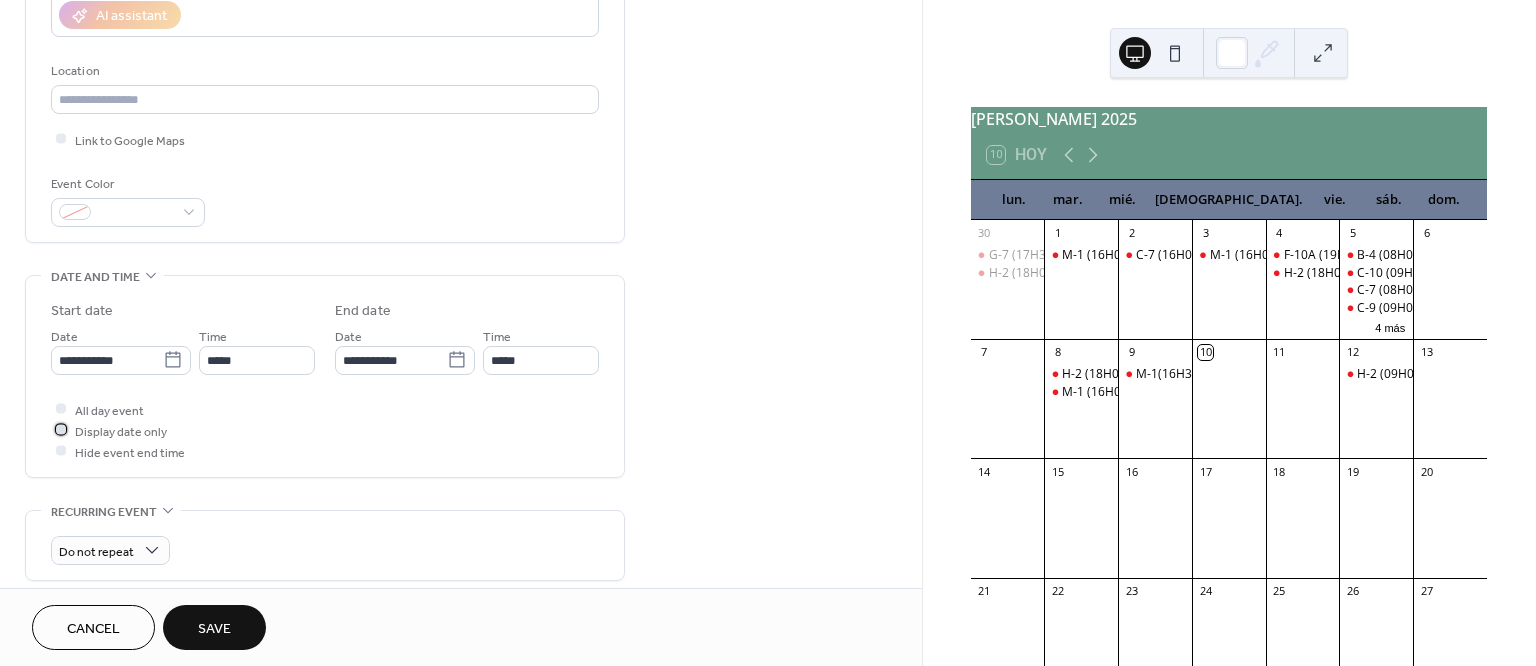 click at bounding box center (61, 430) 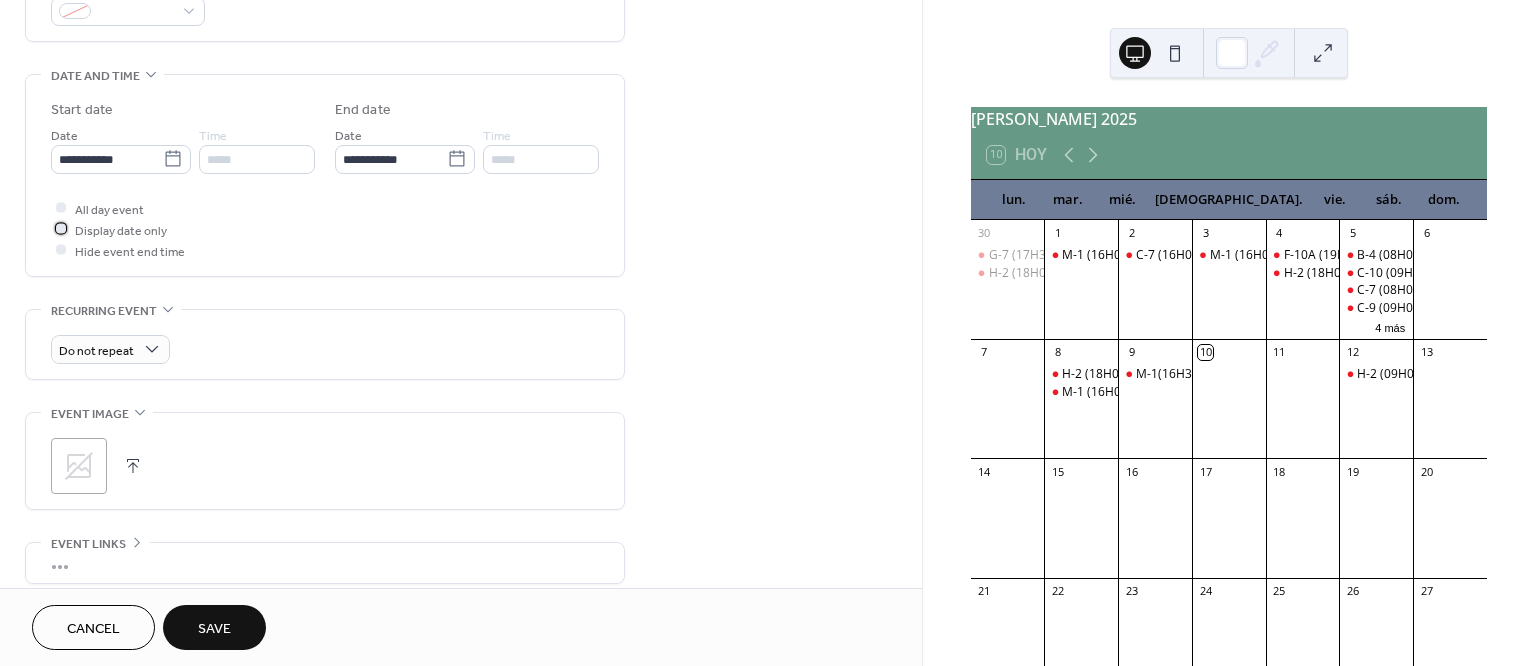 scroll, scrollTop: 625, scrollLeft: 0, axis: vertical 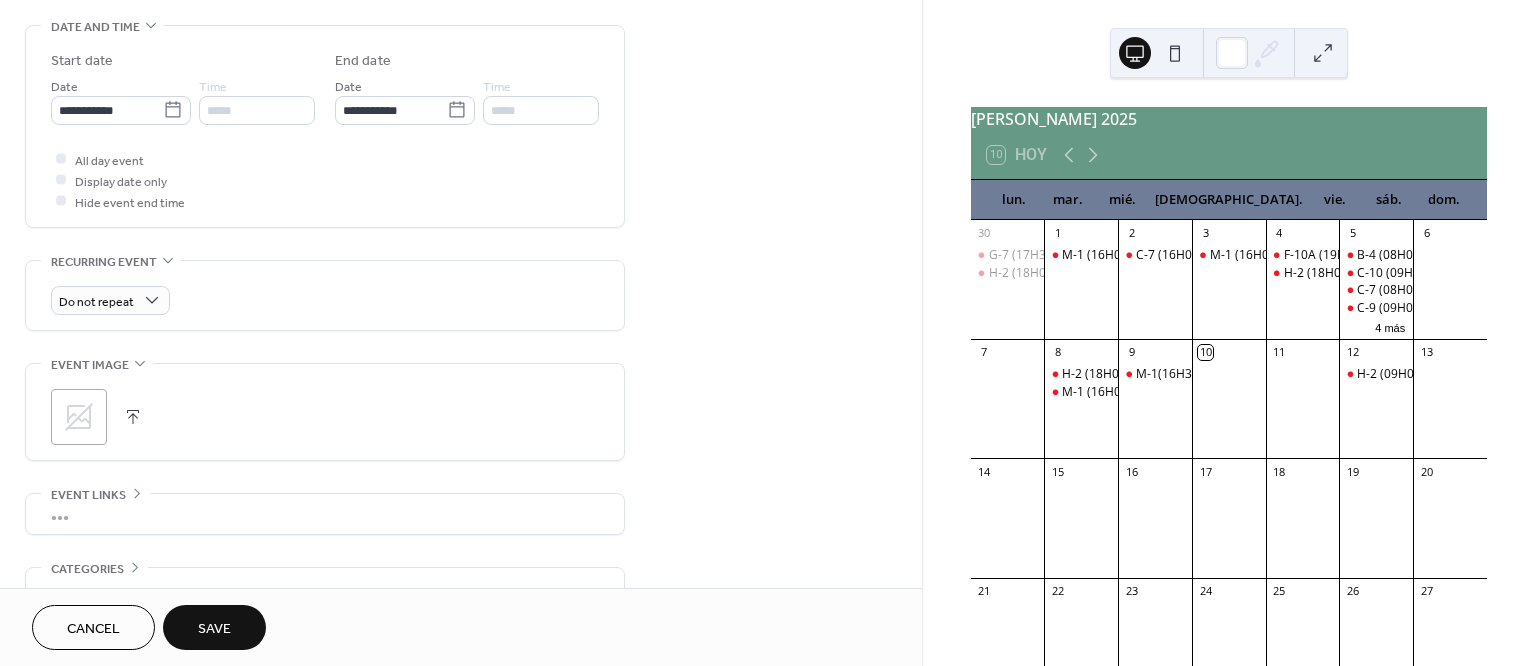 click on "Save" at bounding box center [214, 627] 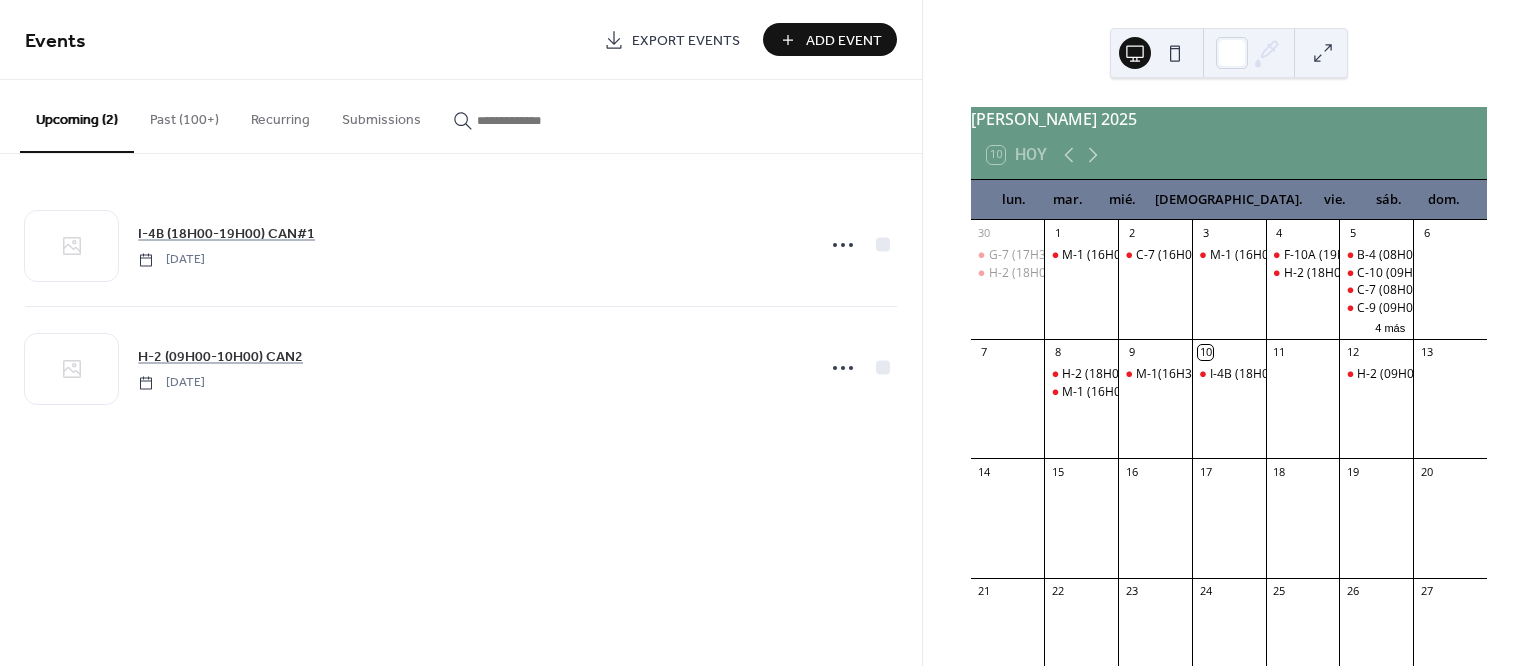 click on "Add Event" at bounding box center [844, 41] 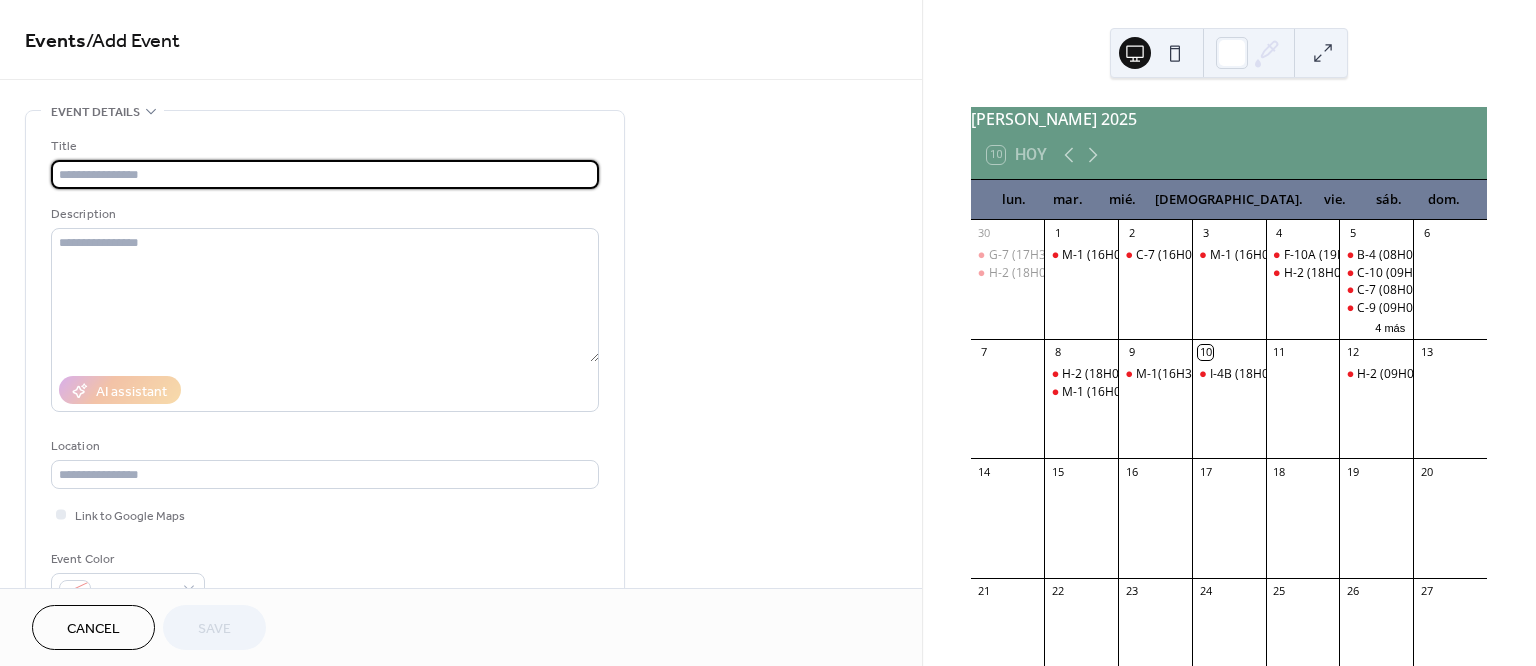 scroll, scrollTop: 0, scrollLeft: 0, axis: both 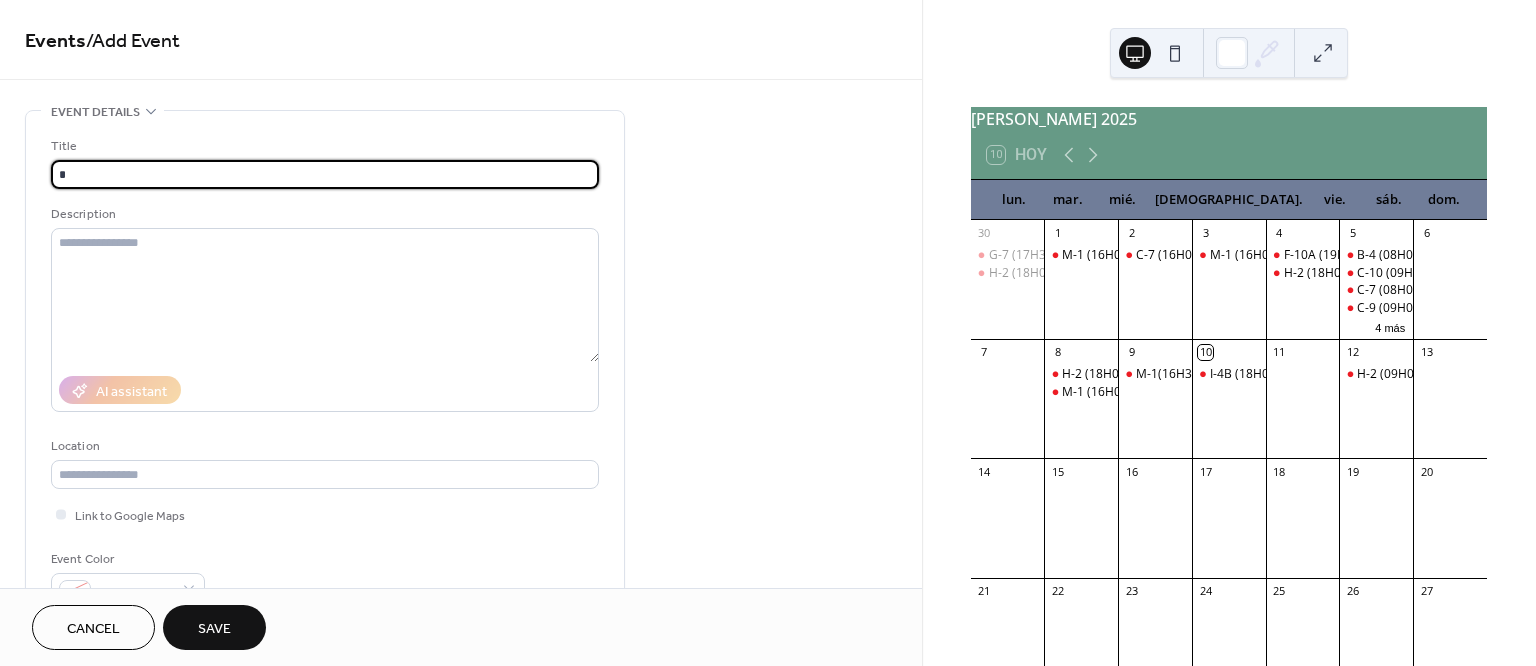 click on "*" at bounding box center [325, 174] 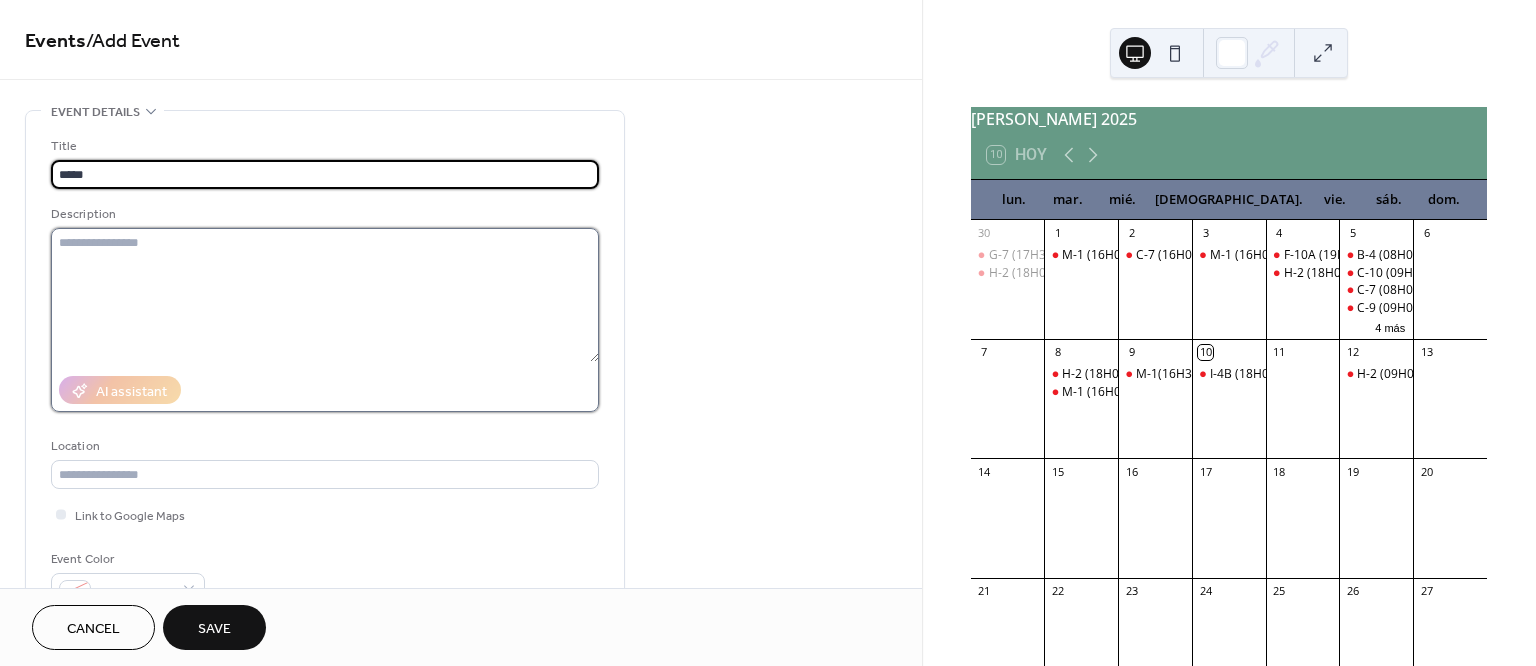 click at bounding box center (325, 295) 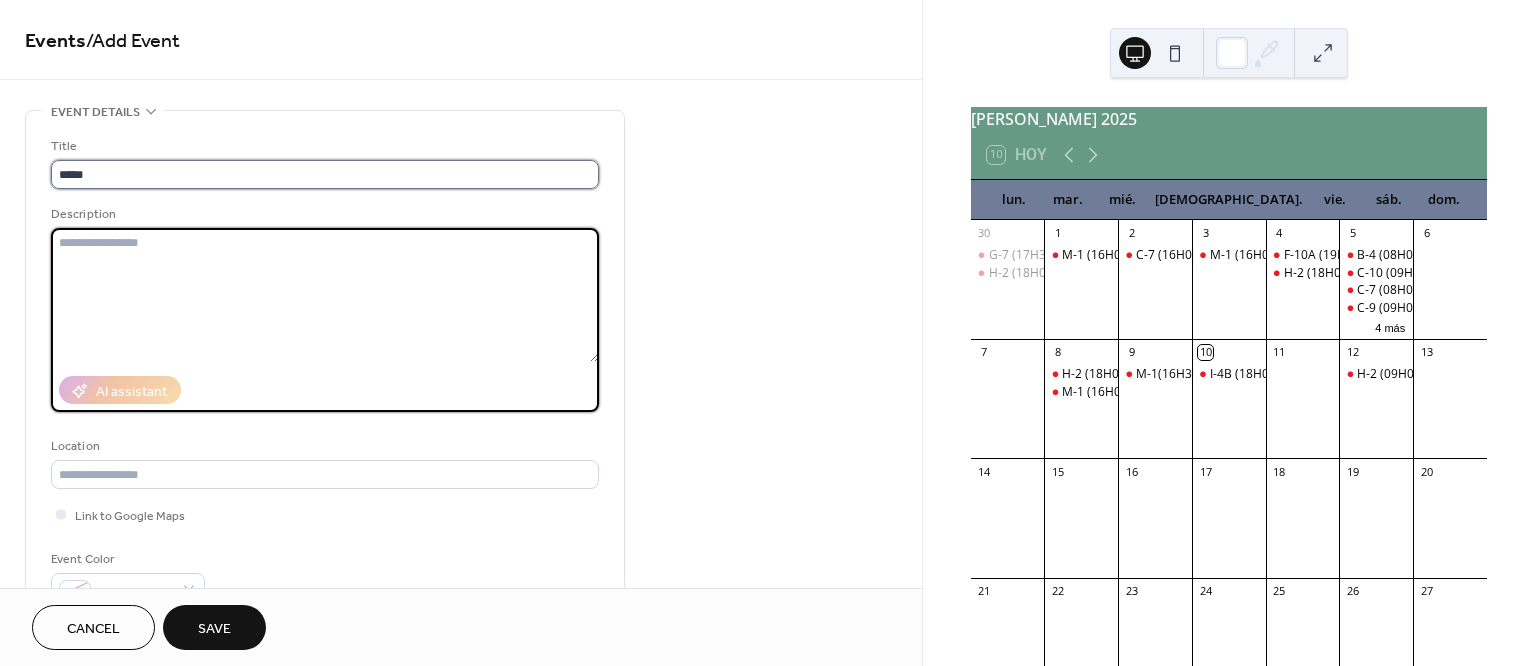 click on "*****" at bounding box center (325, 174) 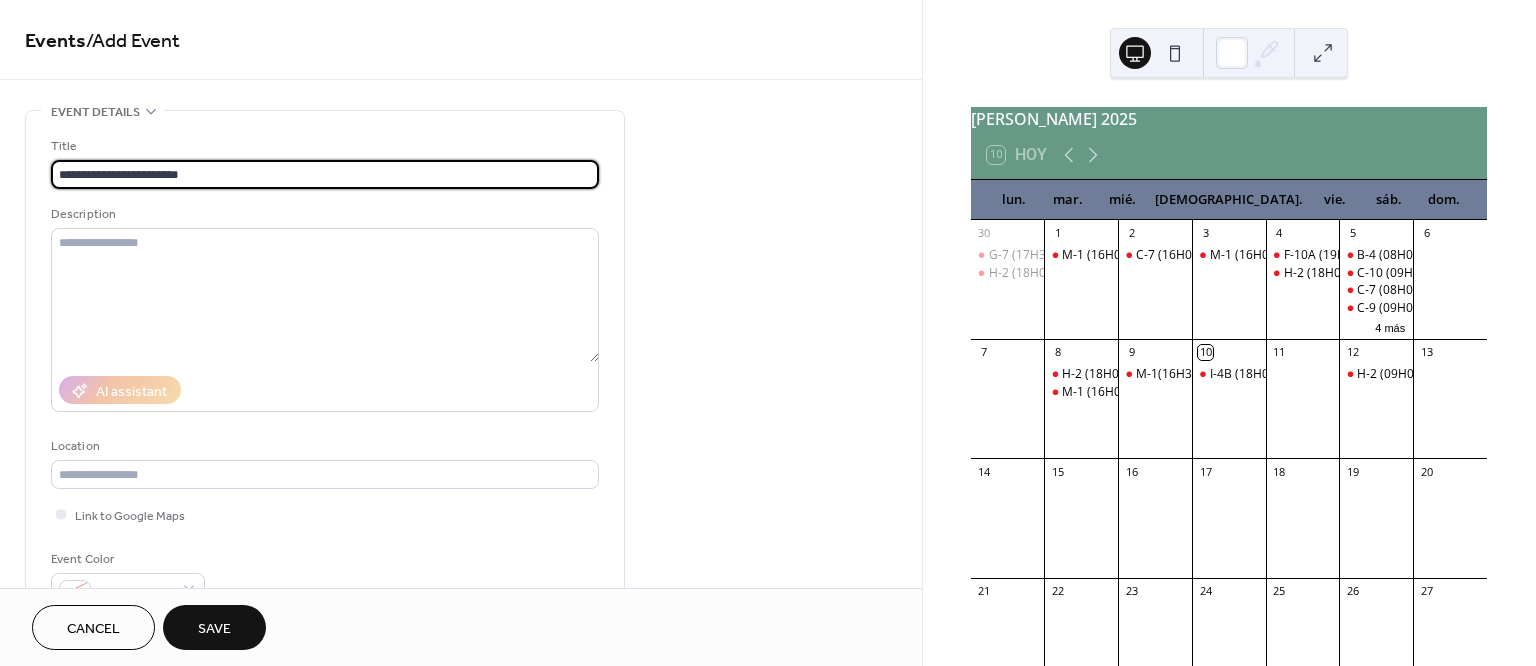 drag, startPoint x: 233, startPoint y: 172, endPoint x: -17, endPoint y: 160, distance: 250.28784 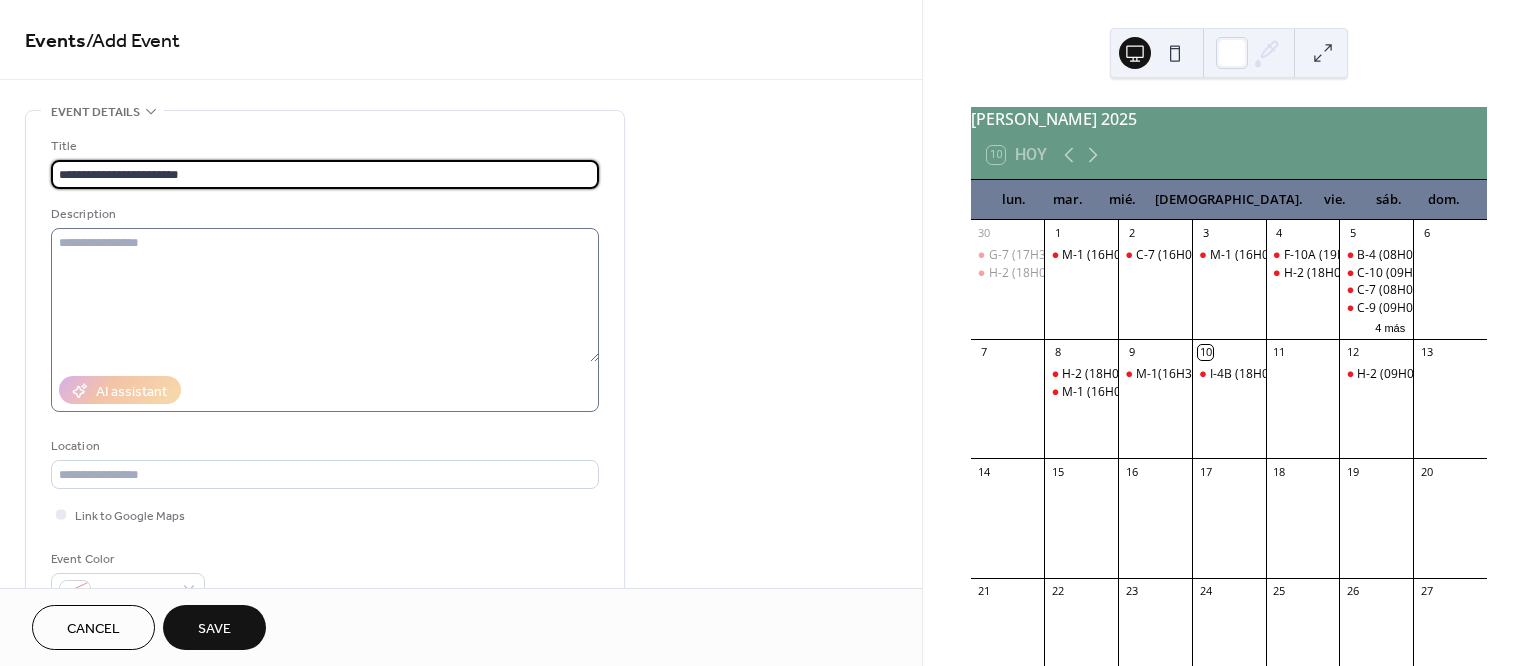 type on "**********" 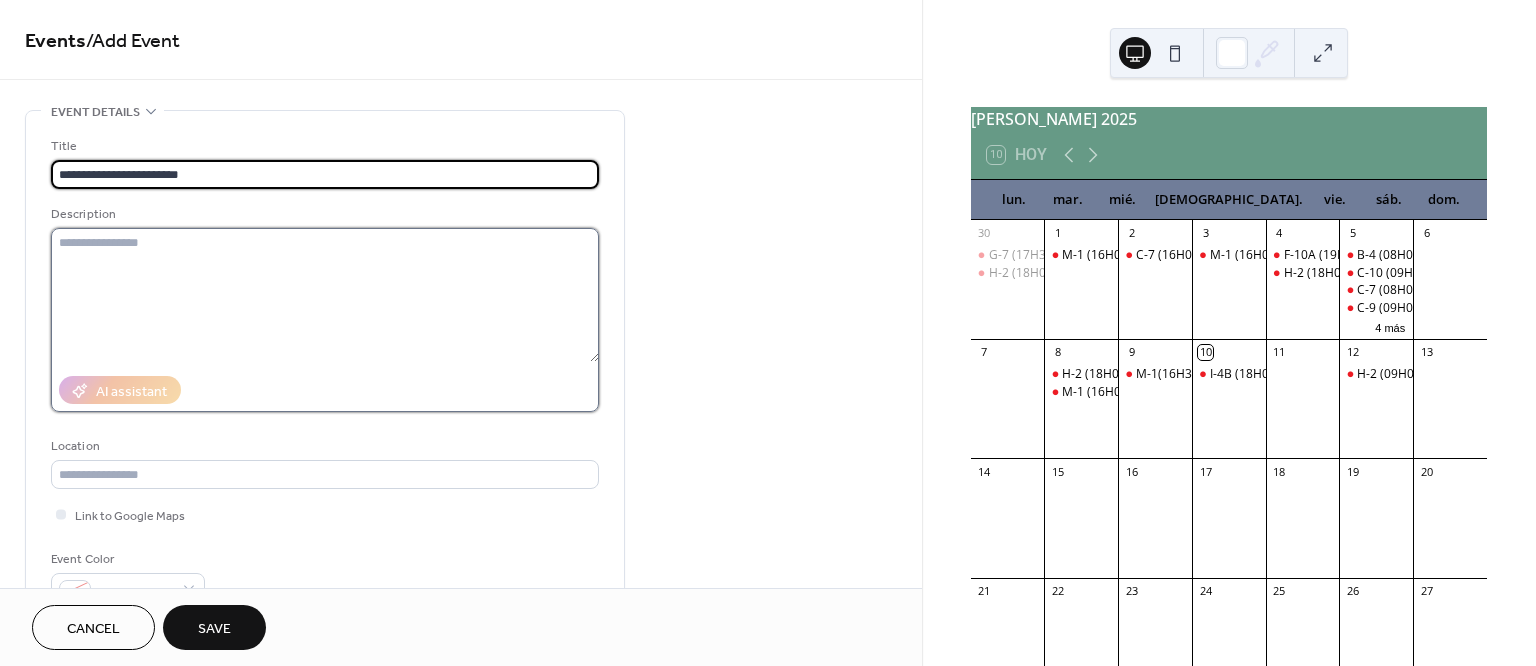 click at bounding box center (325, 295) 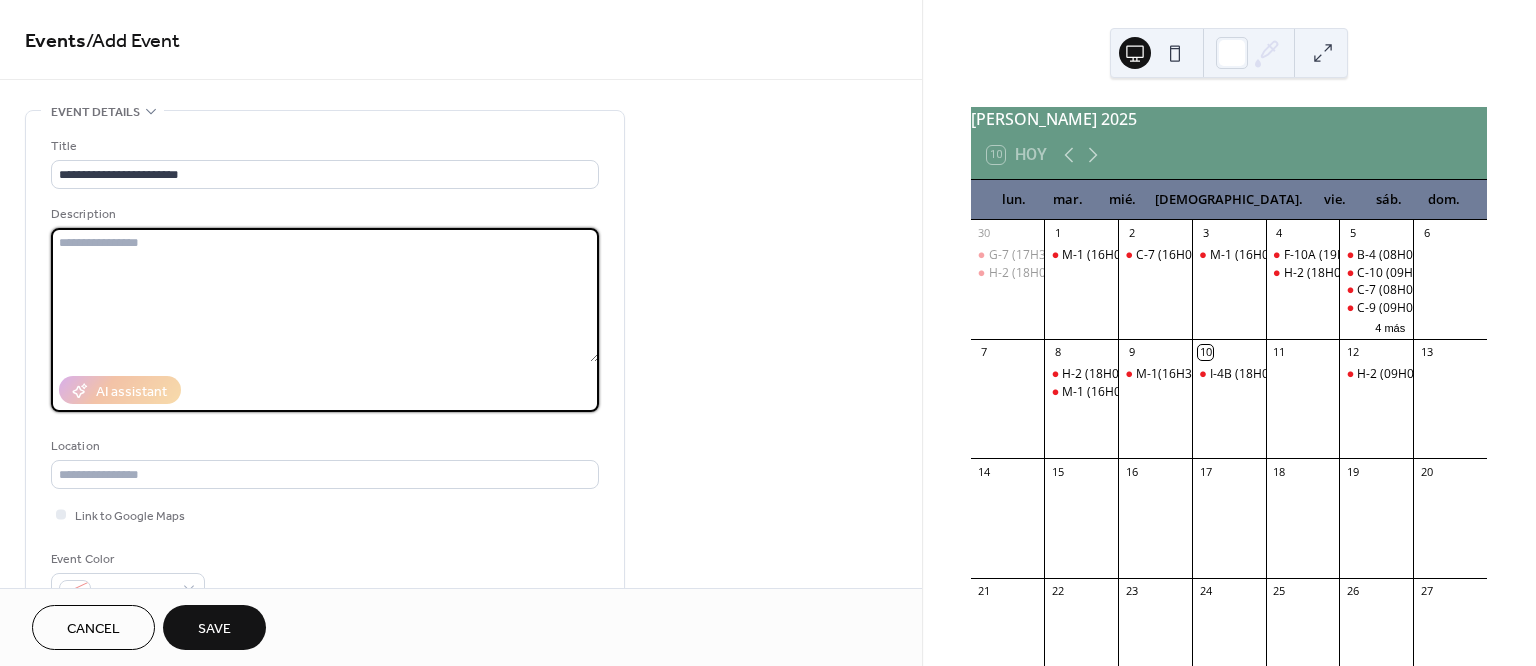 paste on "**********" 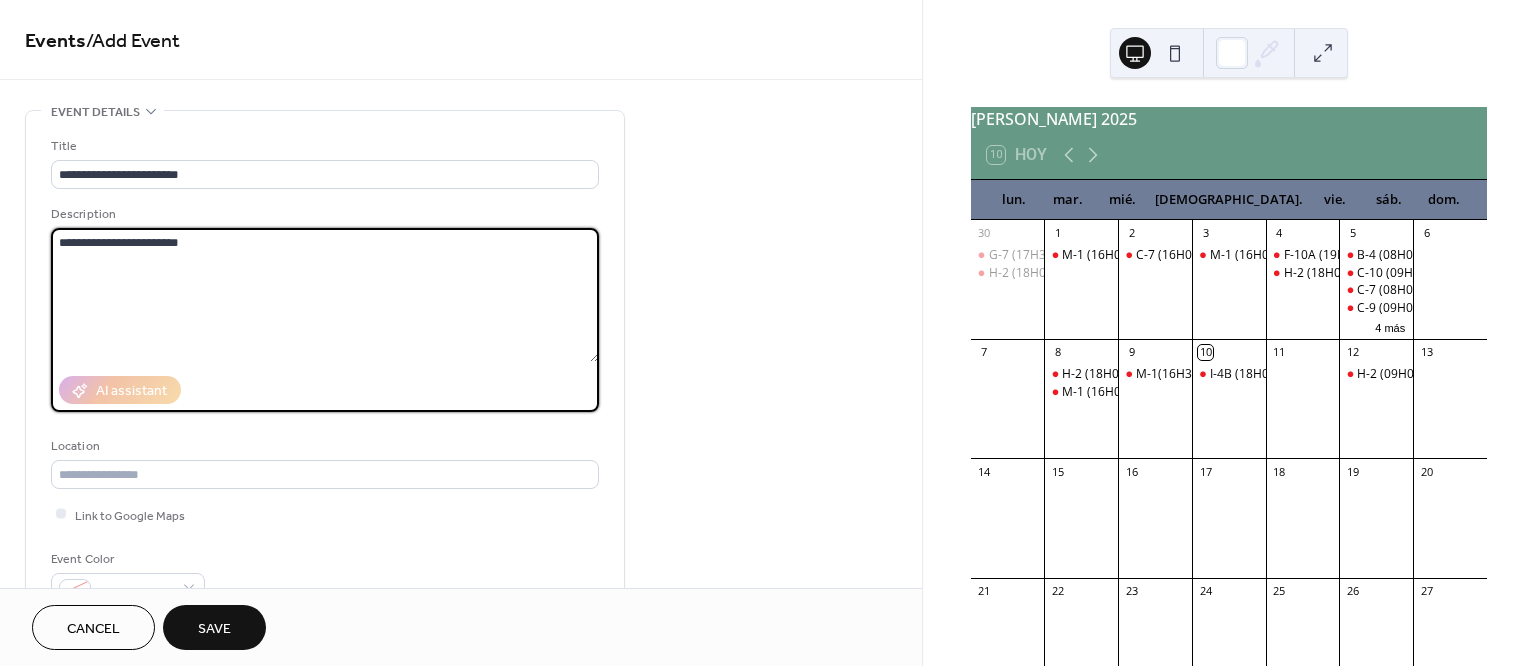 click on "**********" at bounding box center (325, 295) 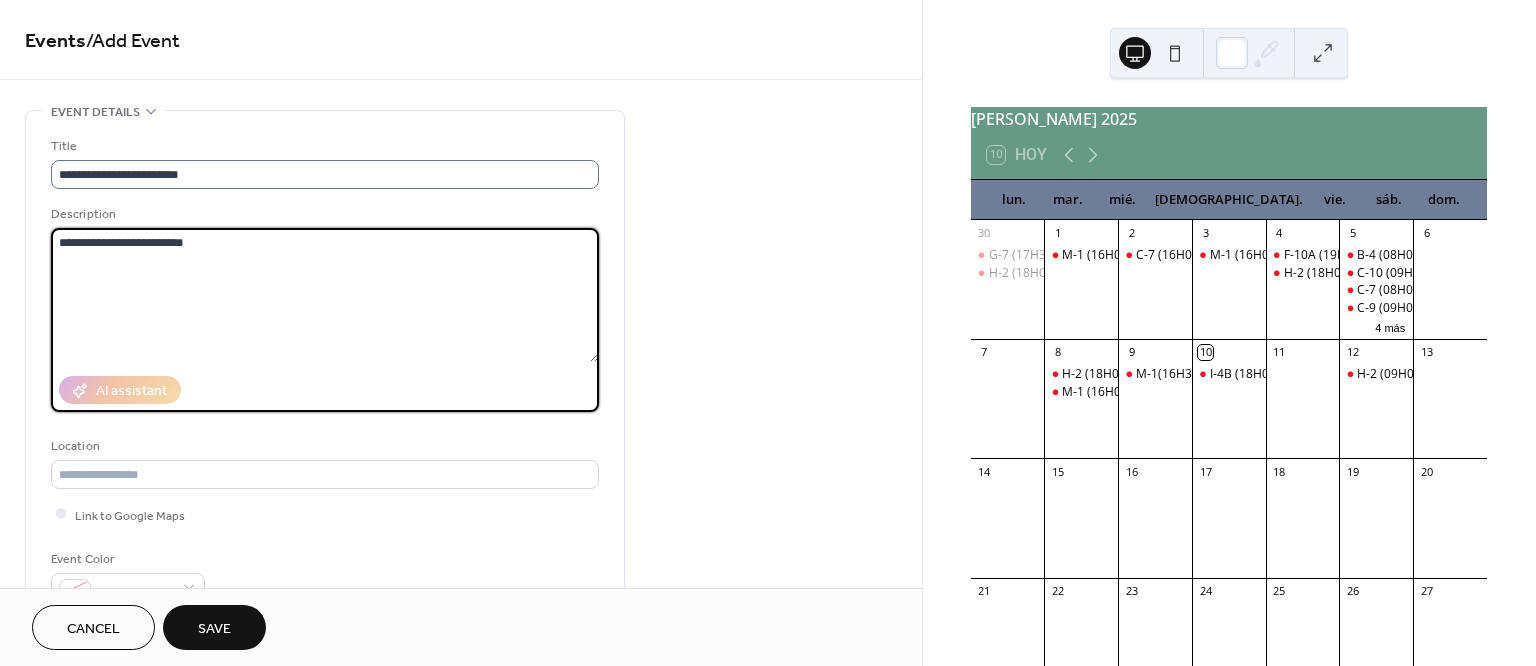 type on "**********" 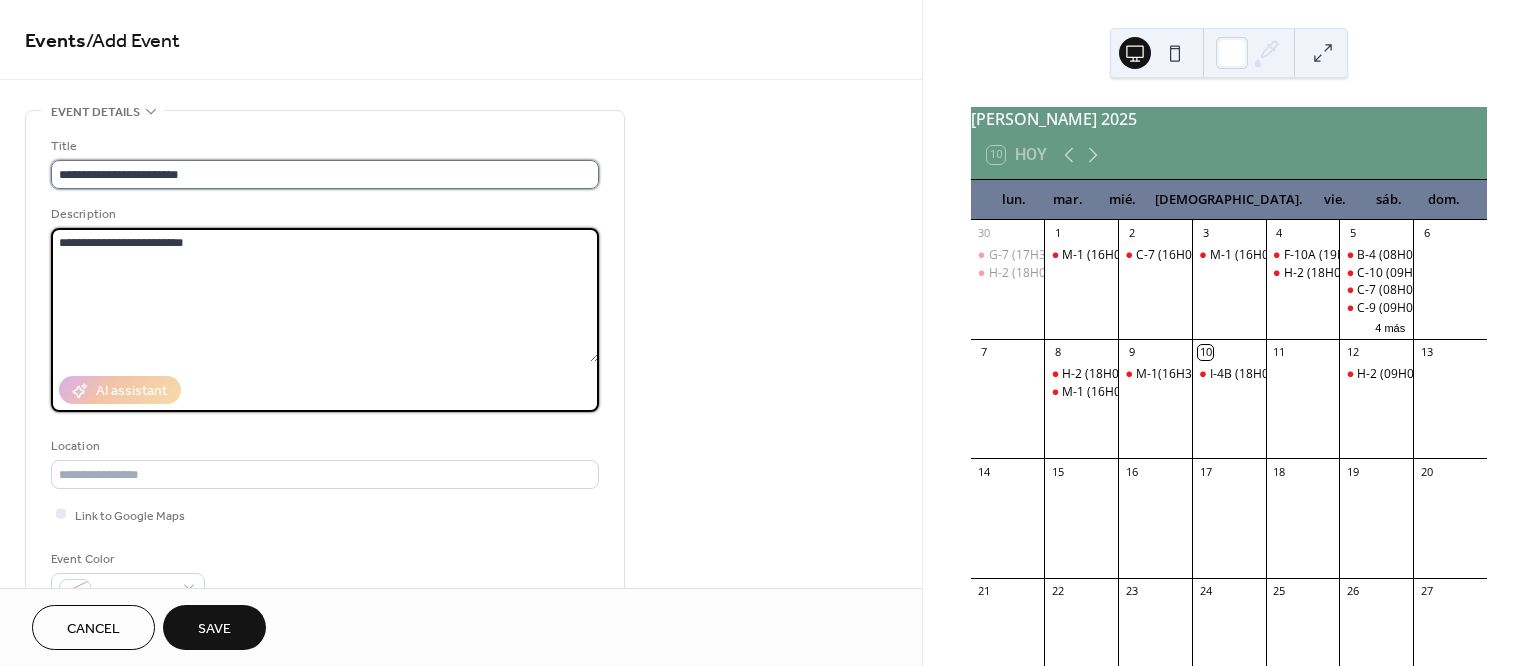 click on "**********" at bounding box center (325, 174) 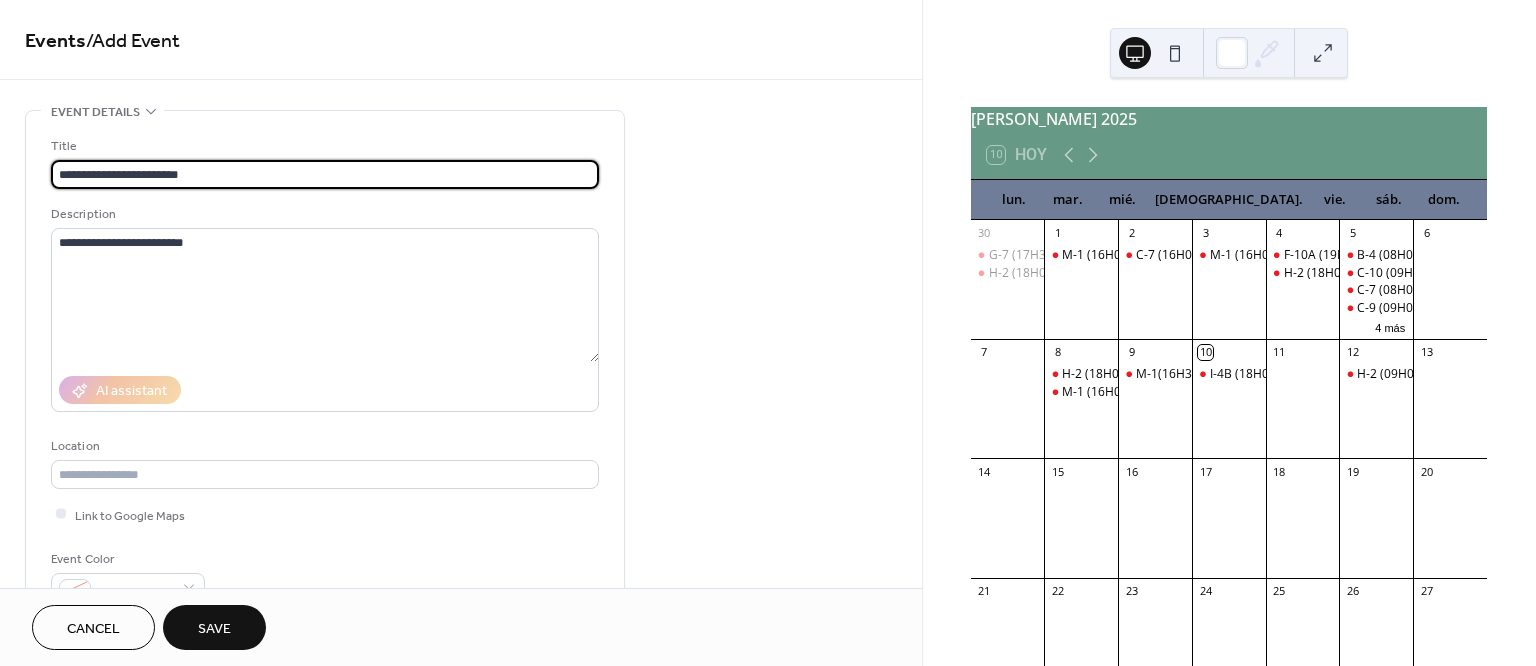 click on "**********" at bounding box center (325, 174) 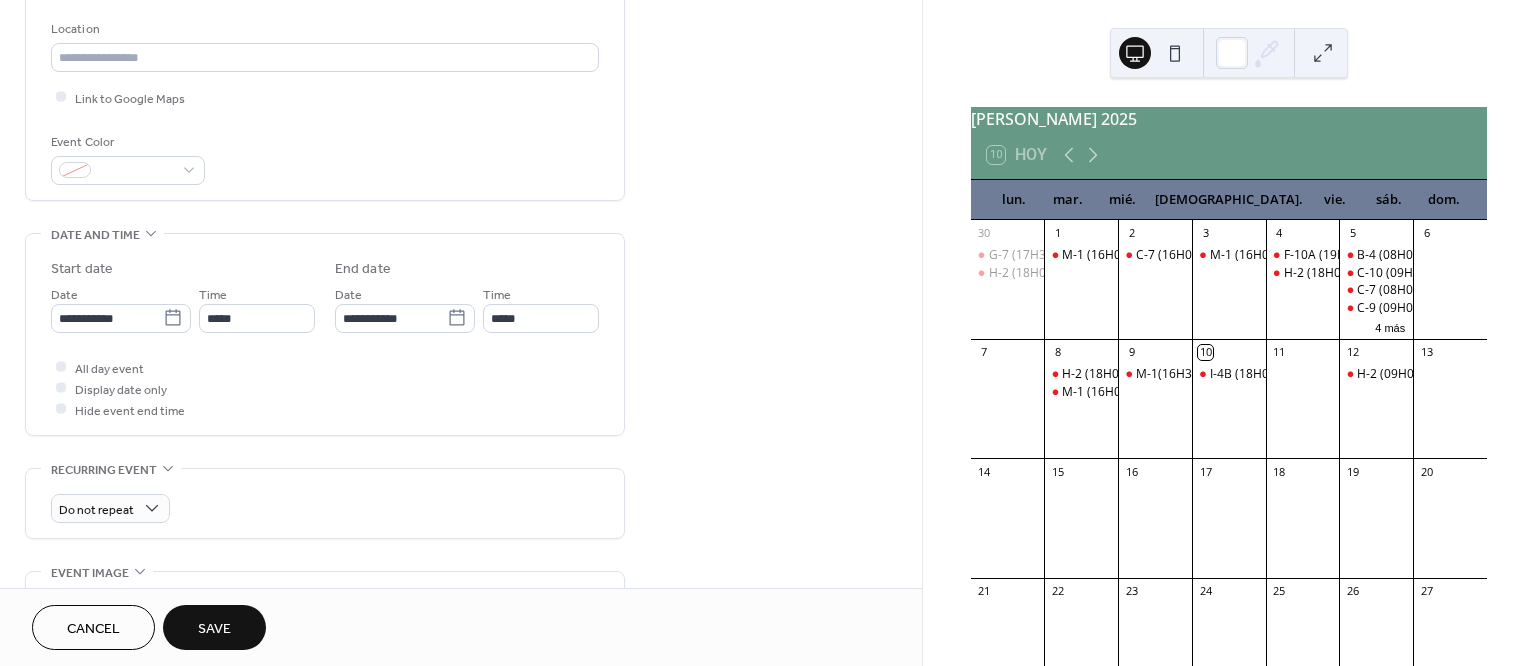 scroll, scrollTop: 500, scrollLeft: 0, axis: vertical 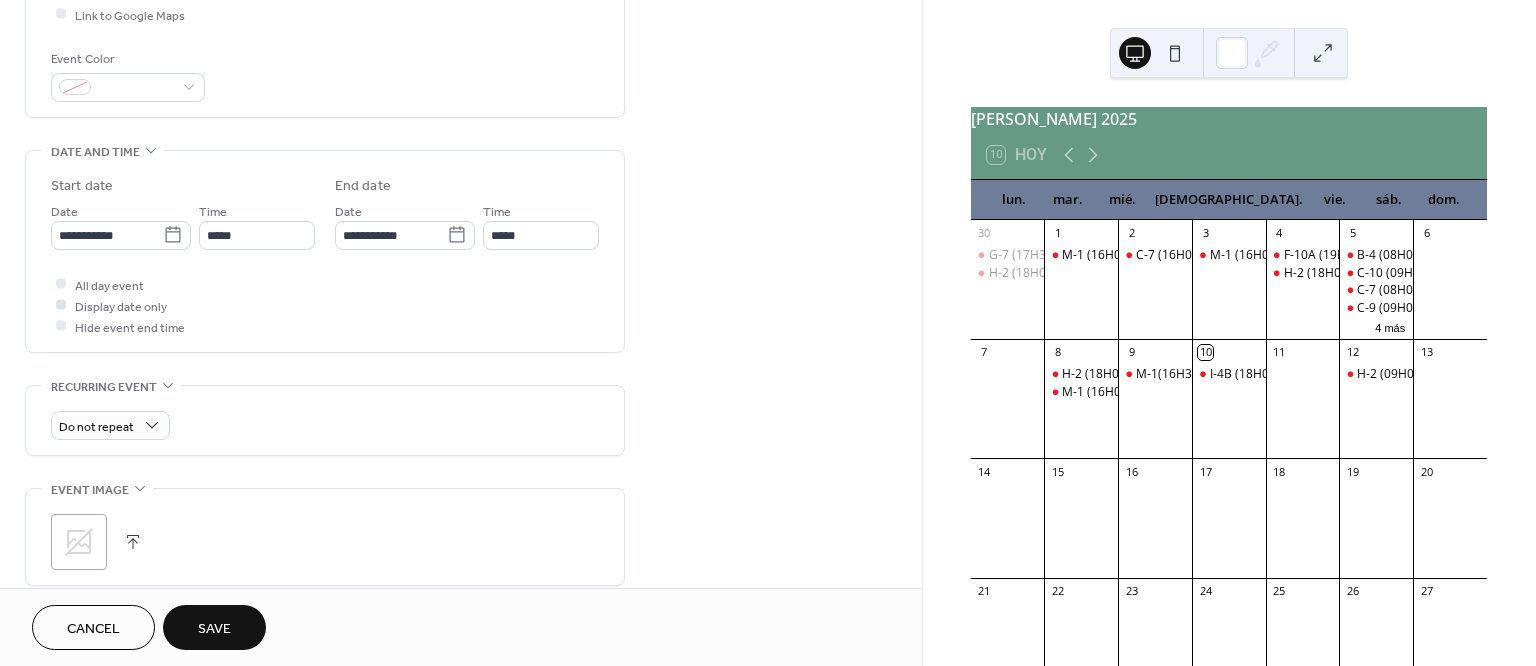 type on "**********" 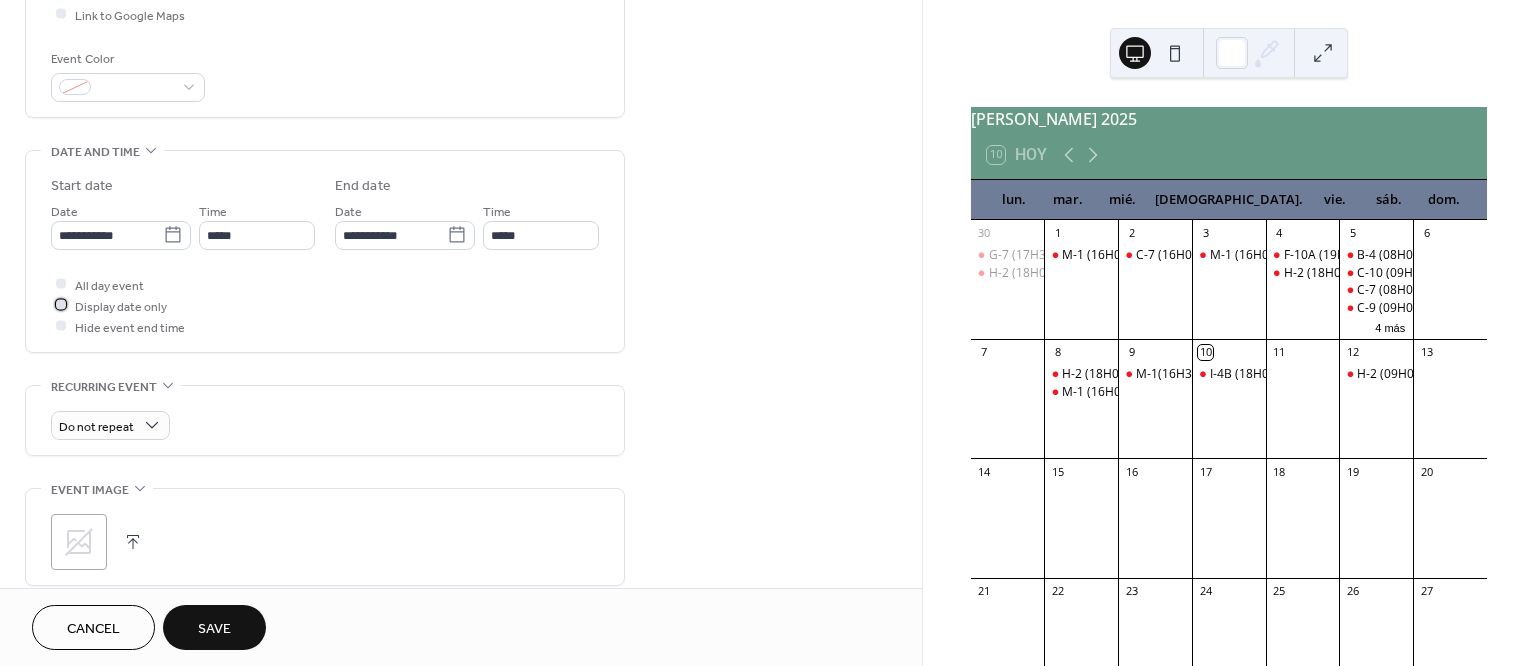 click on "Display date only" at bounding box center (121, 306) 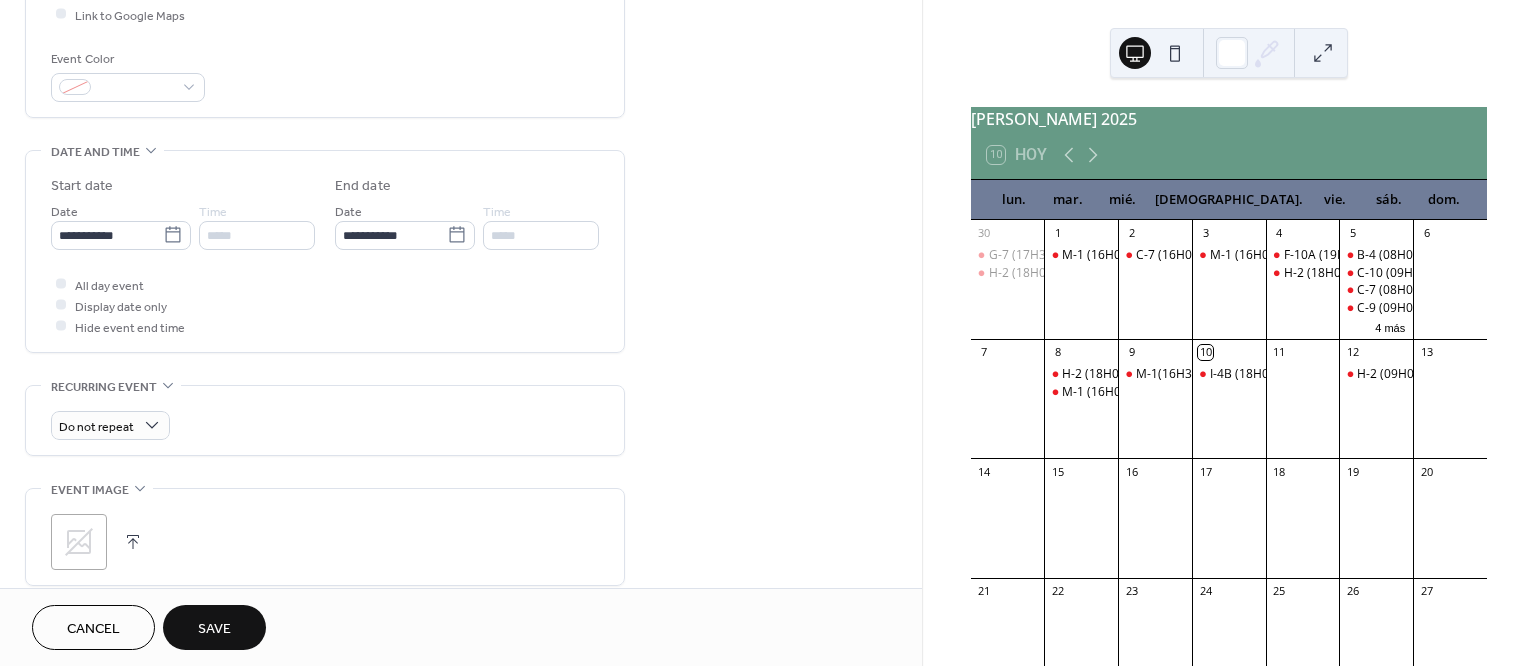 click on "Save" at bounding box center [214, 629] 